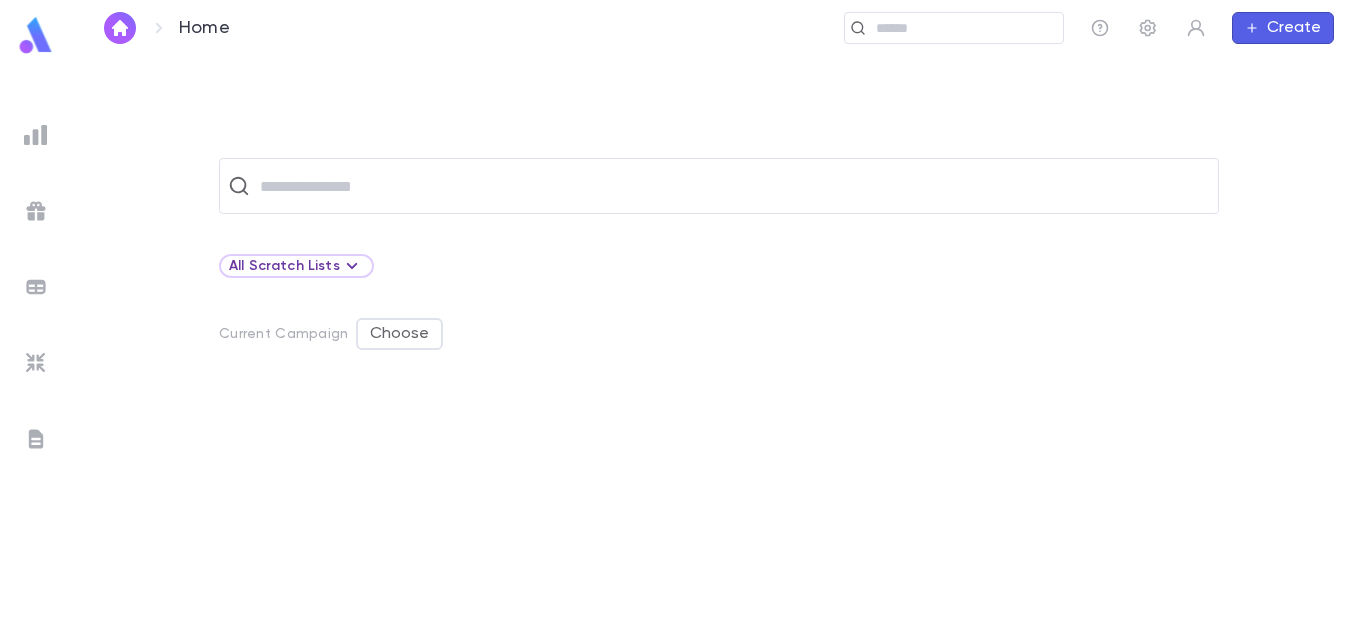 scroll, scrollTop: 0, scrollLeft: 0, axis: both 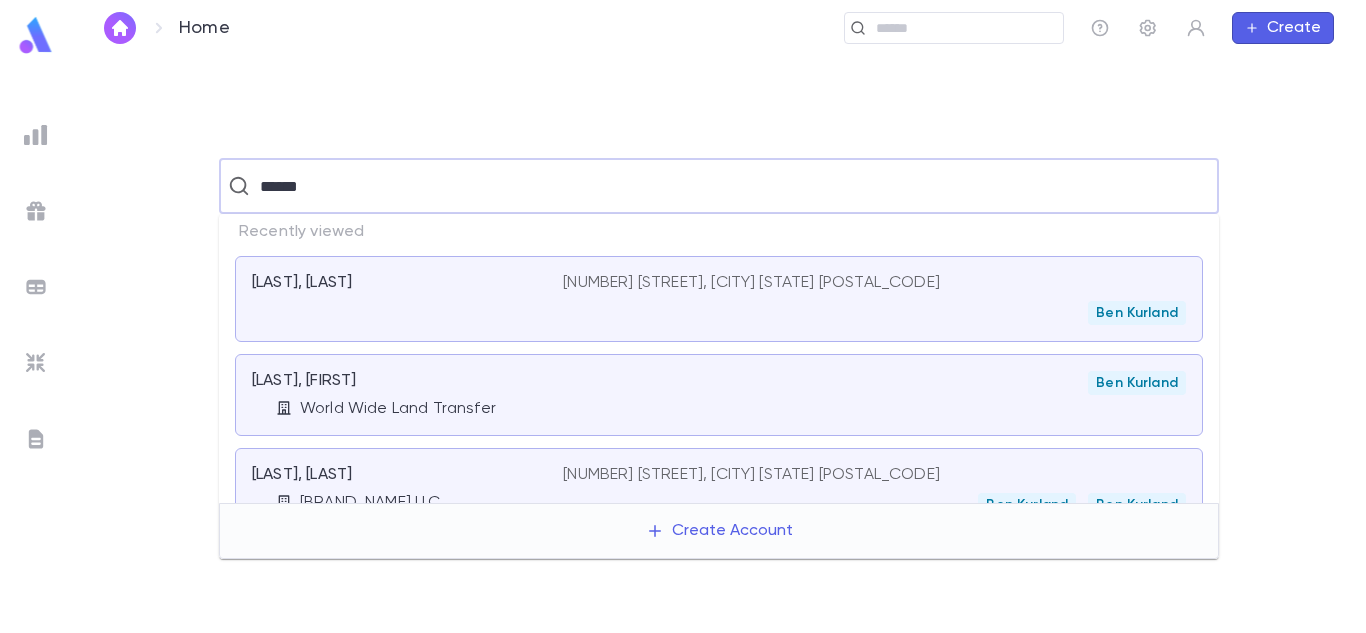 click on "[LAST], [FIRST] [NUMBER] [STREET], [CITY] [STATE] [ZIP] [NAME]" at bounding box center [719, 299] 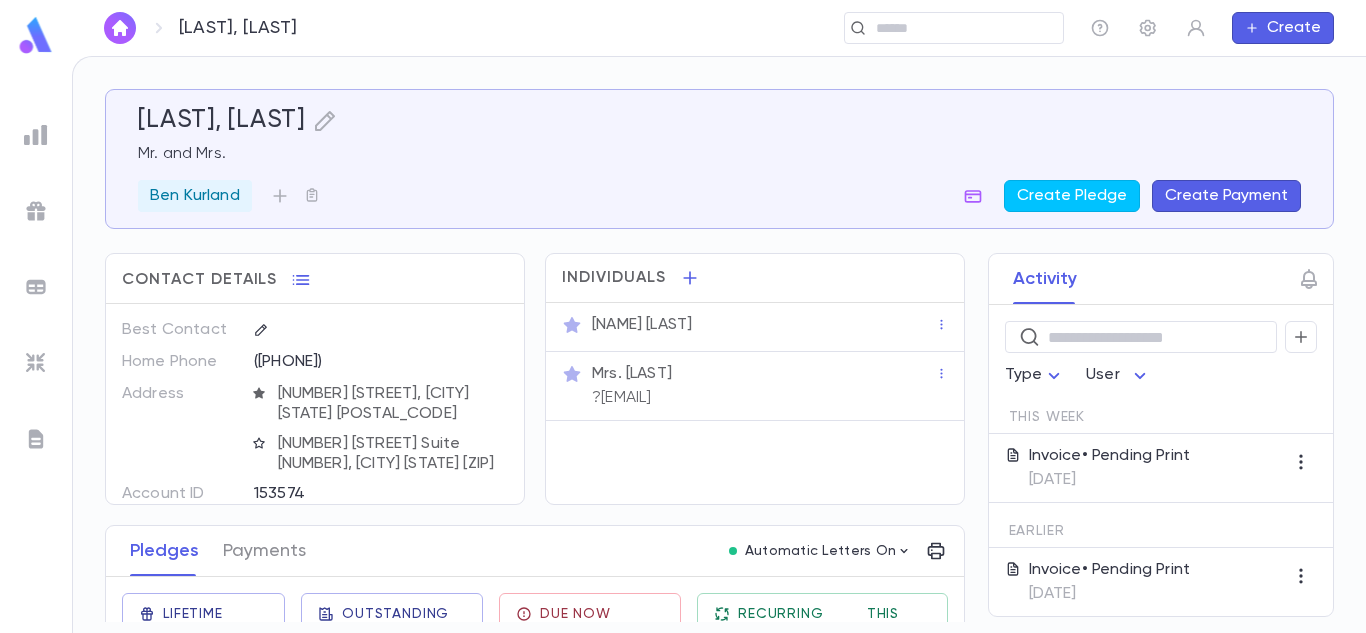 drag, startPoint x: 1333, startPoint y: 344, endPoint x: 1334, endPoint y: 366, distance: 22.022715 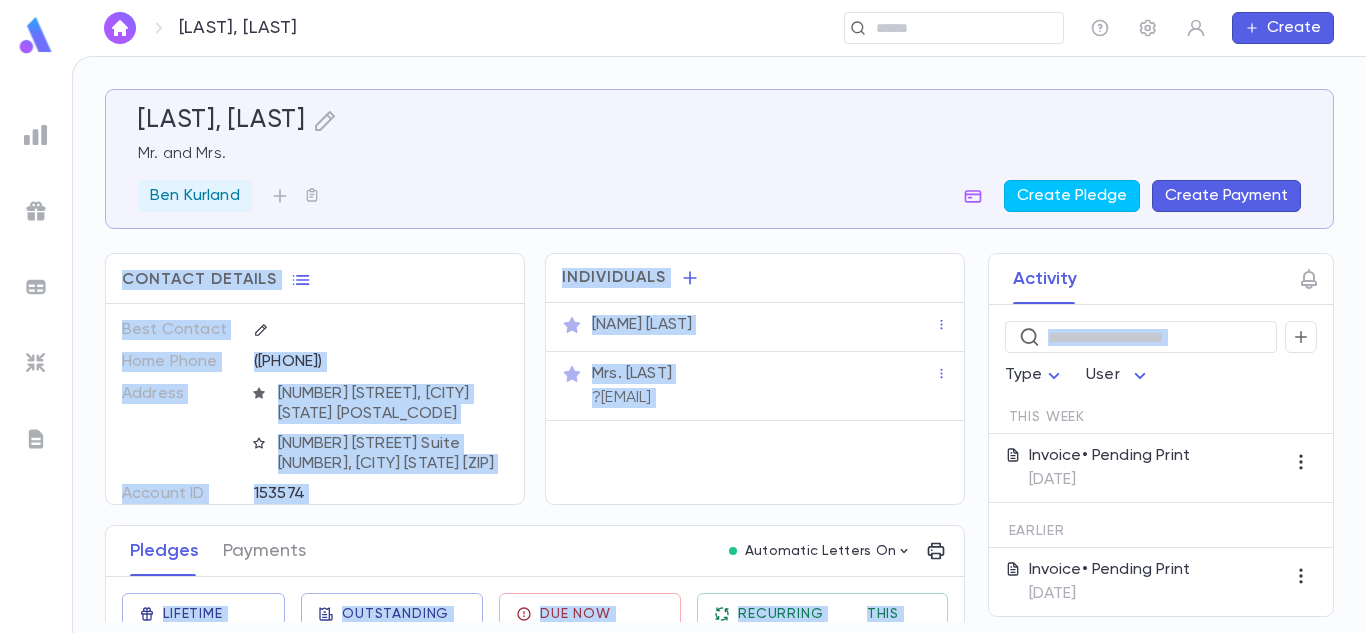 scroll, scrollTop: 272, scrollLeft: 0, axis: vertical 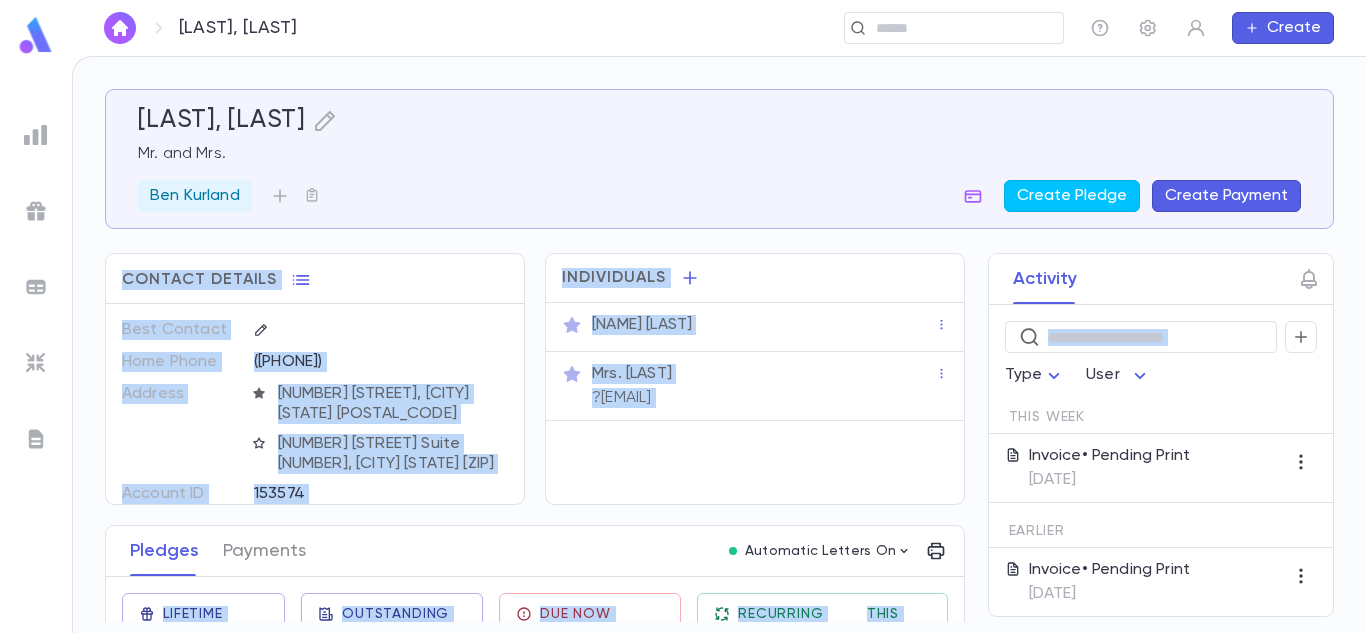 click on "Activity ​ Type User This Week Invoice  • Pending Print [DATE] Earlier Invoice  • Pending Print [DATE] Invoice  • Pending Print [DATE] Invoice  • Pending Print [DATE] Payment  • [CURRENCY] to [YEAR] [CAMPAIGN_NAME] with [METHOD] [DATE] Pledge  • [CURRENCY] to [YEAR] [EVENT_NAME] [DATE] Pledge  • [CURRENCY] to [YEAR] [CAMPAIGN_NAME] [DATE] Payment  • [CURRENCY] to [YEAR] [CAMPAIGN_NAME] with [METHOD] [DATE] Pledge  • [CURRENCY] to [YEAR] [CAMPAIGN_NAME] [DATE] Payment  • [CURRENCY] to [YEAR] [EVENT_NAME] with Check [DATE] Payment  • [CURRENCY] to [YEAR] [EVENT_NAME] with Check [DATE] Pledge  • [CURRENCY] to [YEAR] [EVENT_NAME] [DATE] Pledge  • [CURRENCY] to [YEAR] [EVENT_NAME] [DATE] Pledge  • [CURRENCY] to [YEAR] [CAMPAIGN_NAME] [DATE] Payment  • [CURRENCY] to [YEAR] [CAMPAIGN_NAME] with Check [DATE]" at bounding box center [1143, 435] 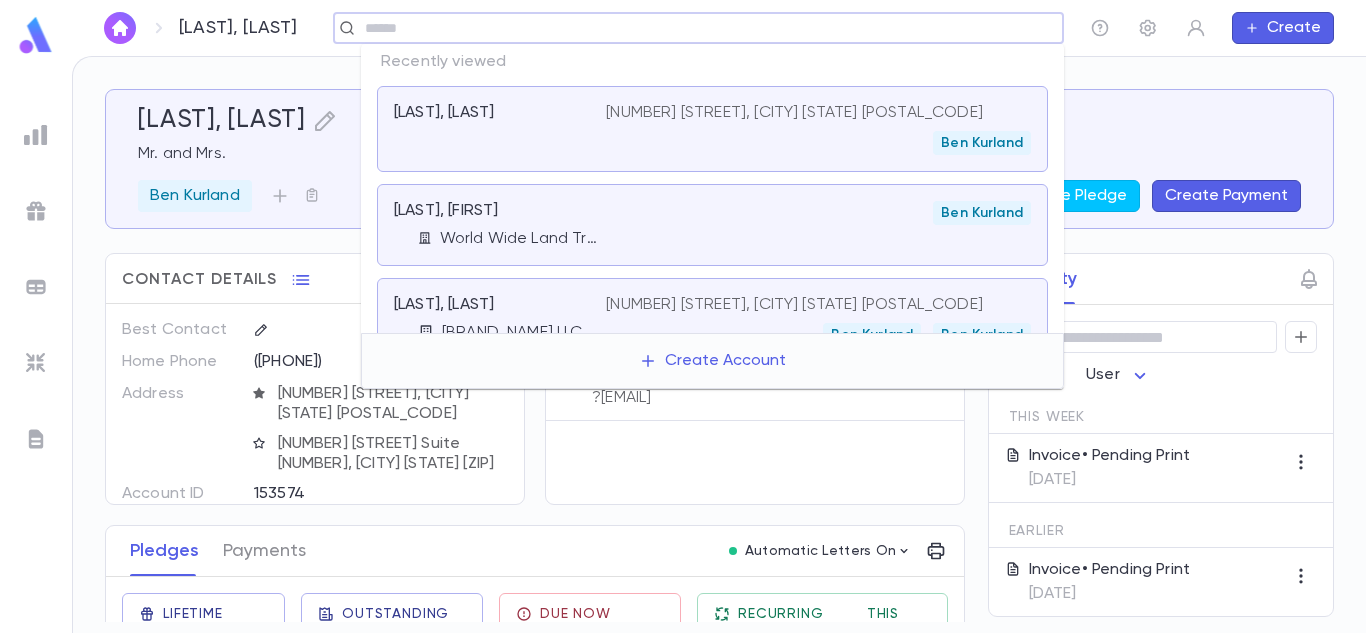 click at bounding box center (707, 28) 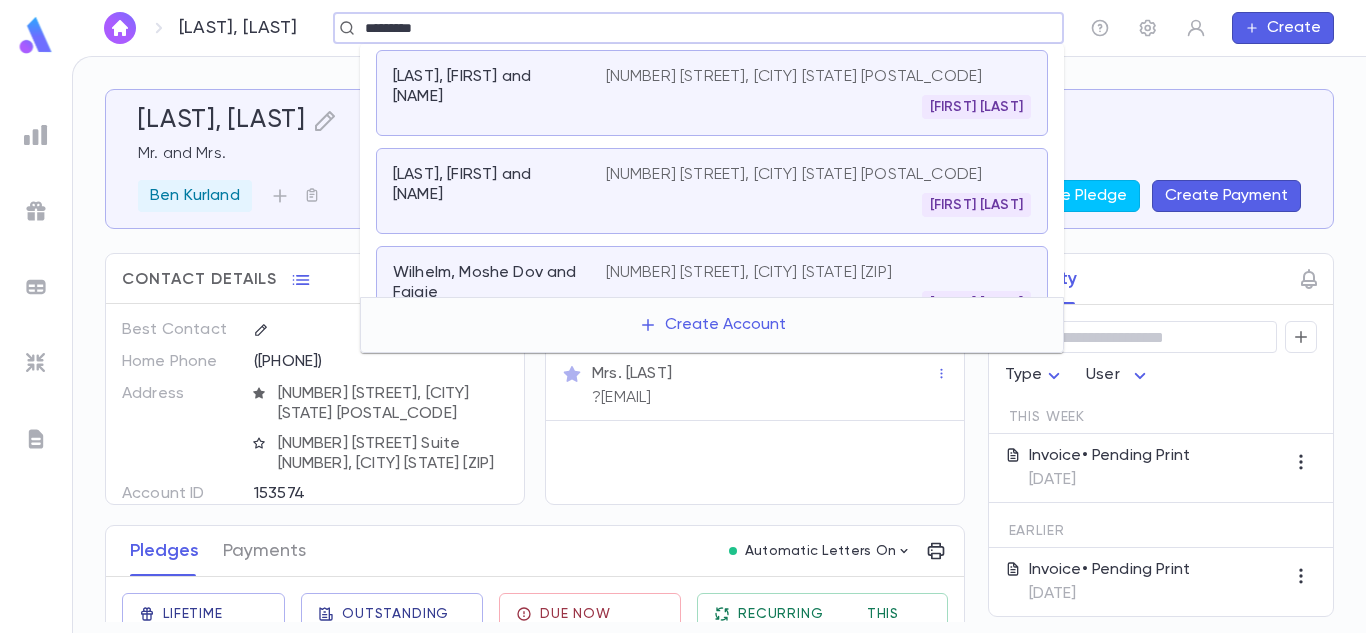 click on "[NUMBER] [STREET], [CITY] [STATE] [ZIP]" at bounding box center [749, 273] 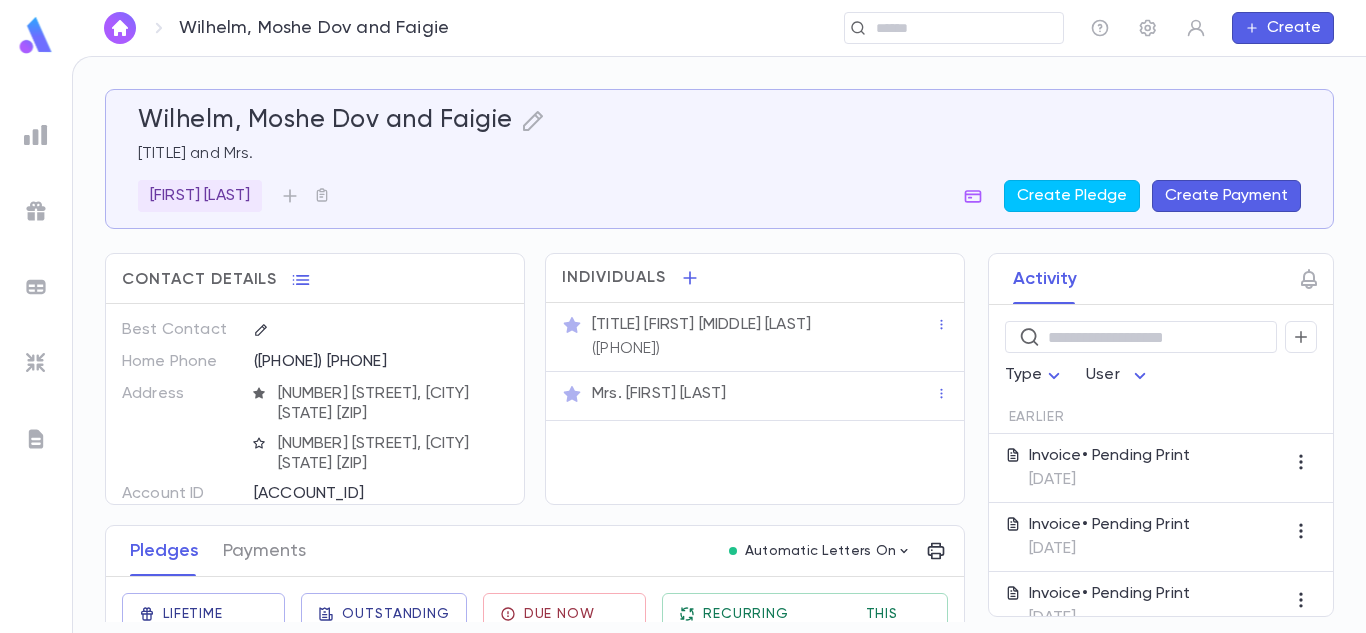 drag, startPoint x: 414, startPoint y: 412, endPoint x: 268, endPoint y: 392, distance: 147.3635 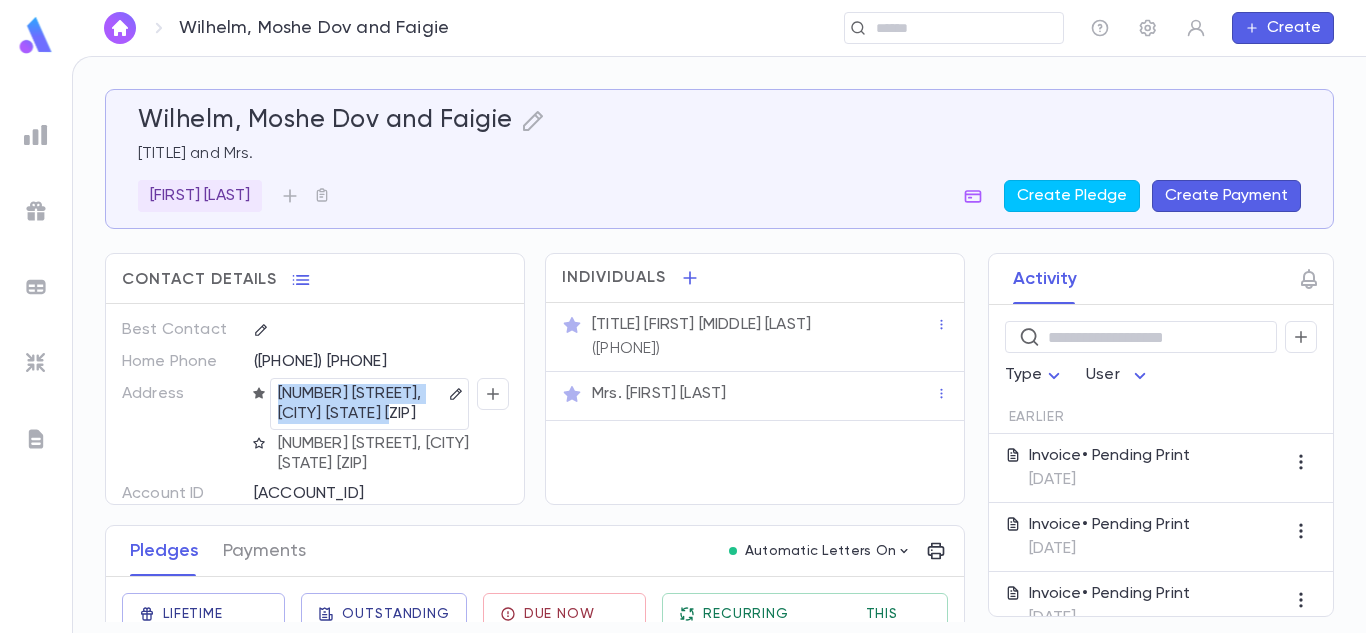 drag, startPoint x: 407, startPoint y: 416, endPoint x: 276, endPoint y: 393, distance: 133.00375 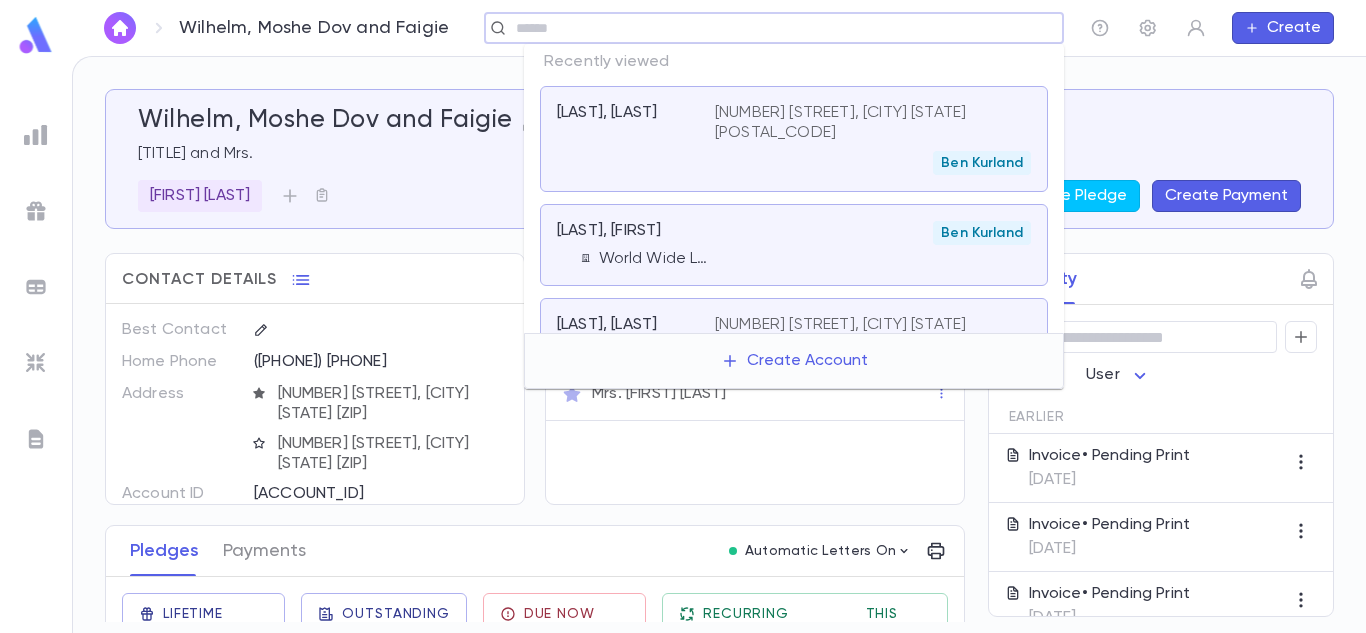 click at bounding box center (767, 28) 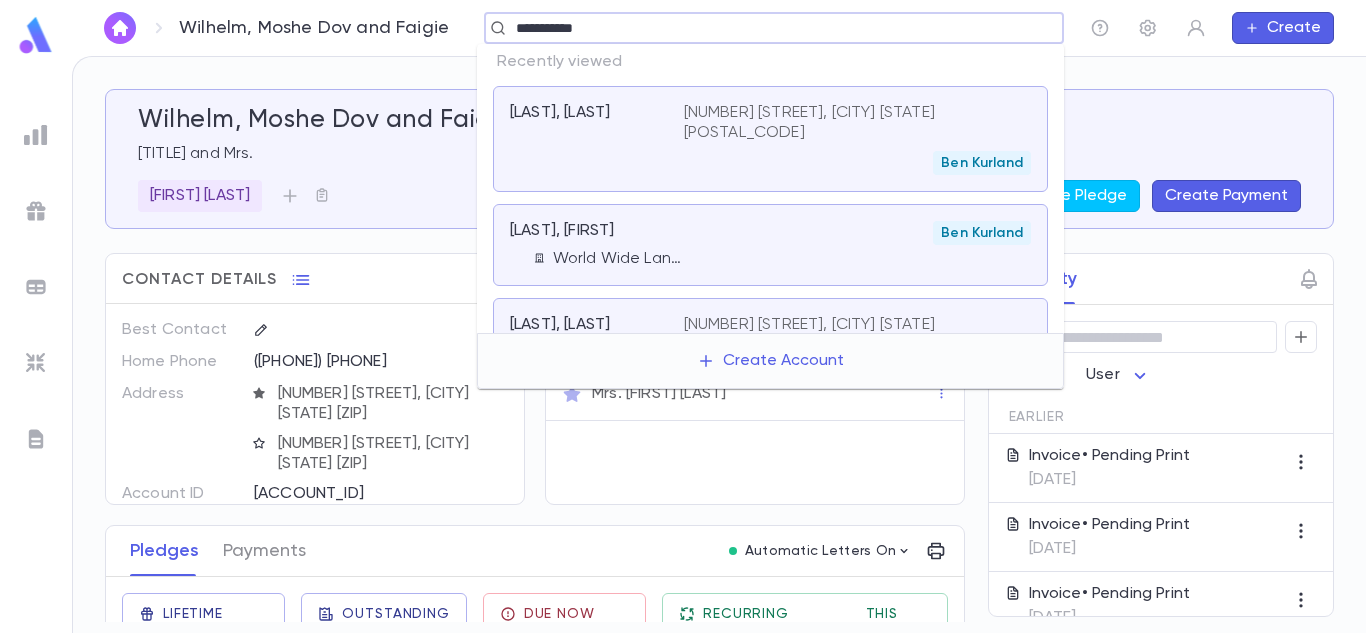 type on "**********" 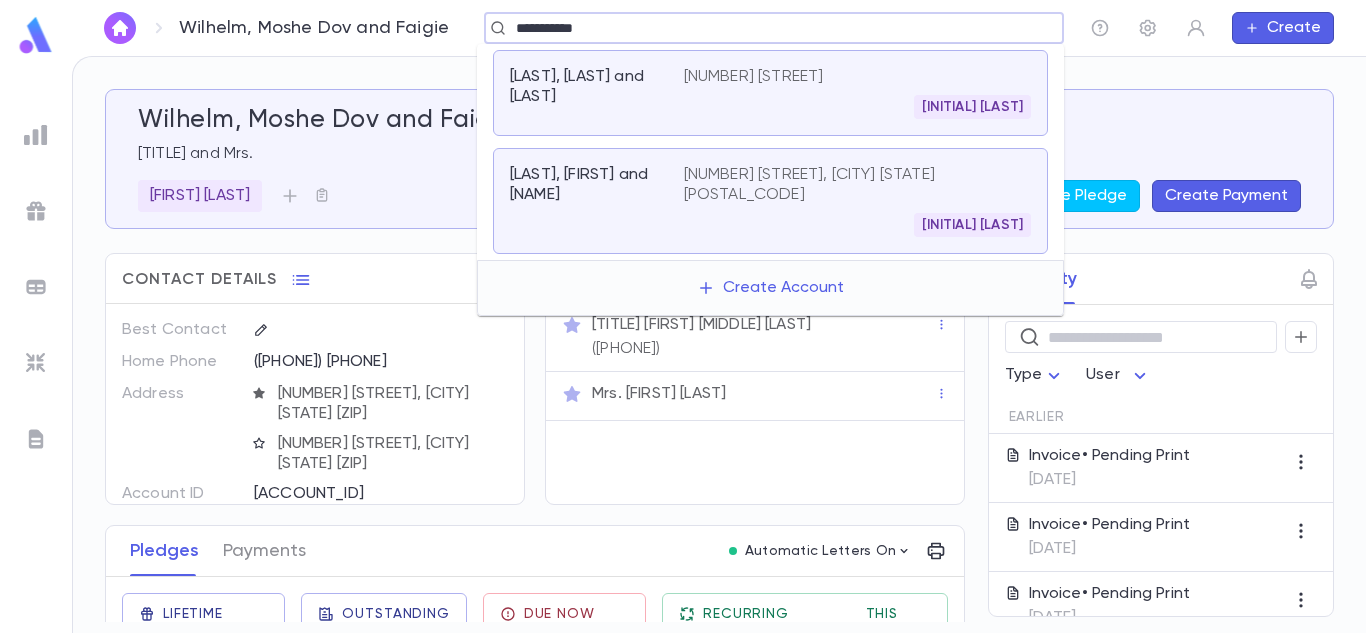 click on "[INITIAL] [LAST]" at bounding box center [857, 107] 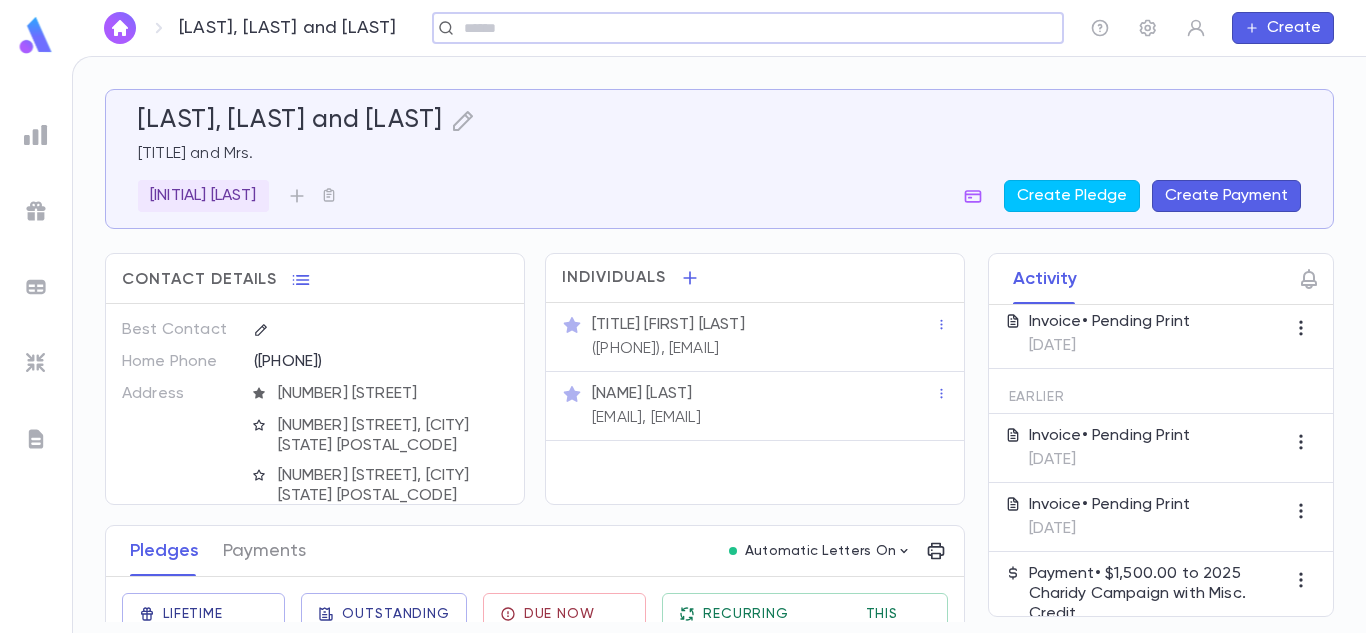 scroll, scrollTop: 247, scrollLeft: 0, axis: vertical 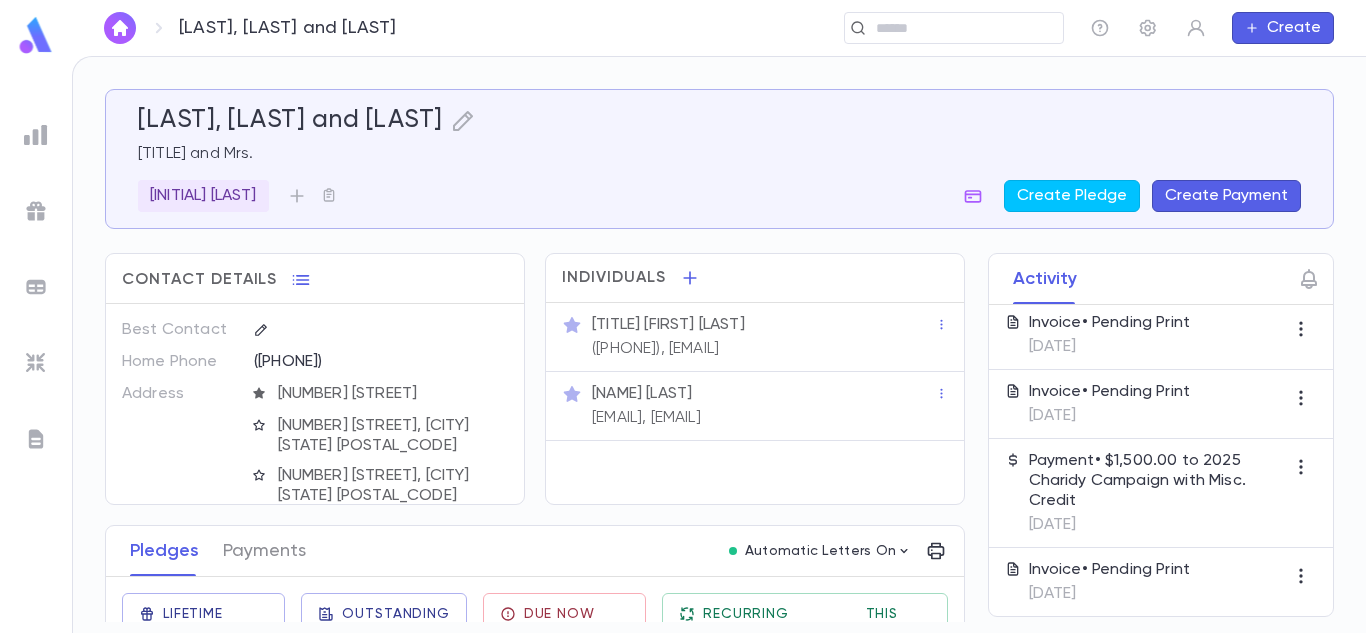 click on "Payment  • [CURRENCY] to [YEAR] [CAMPAIGN_NAME] with Misc. Credit" at bounding box center (1110, 209) 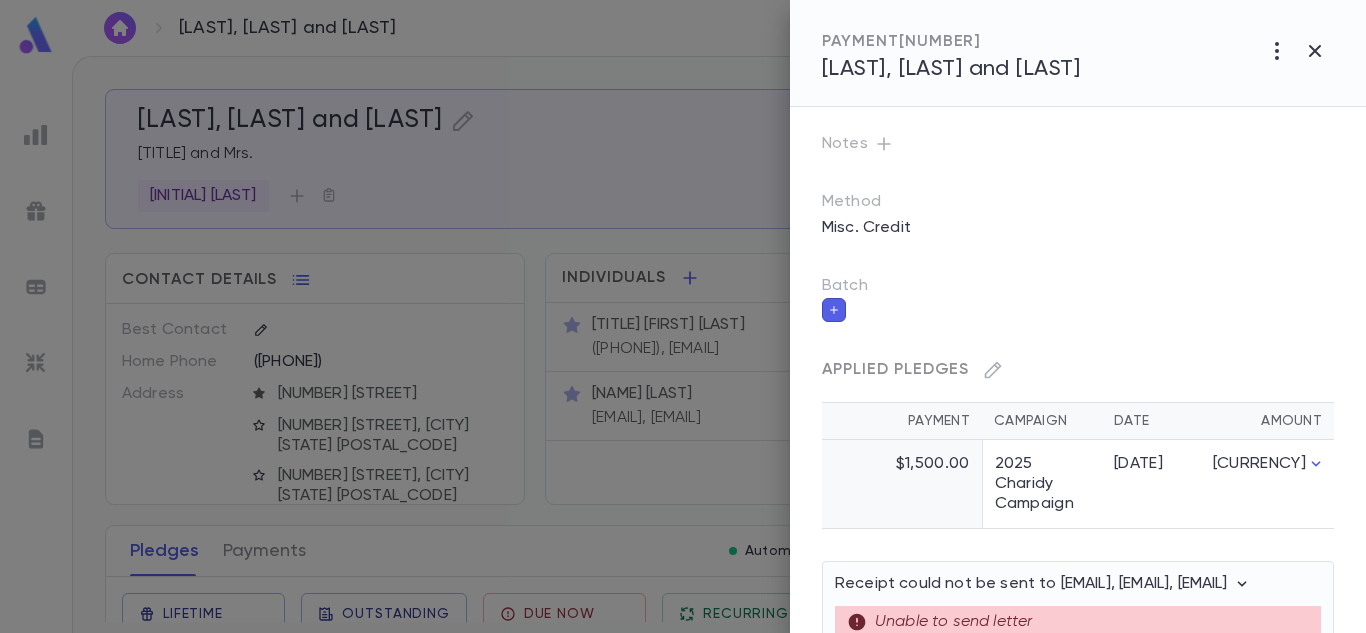 scroll, scrollTop: 182, scrollLeft: 0, axis: vertical 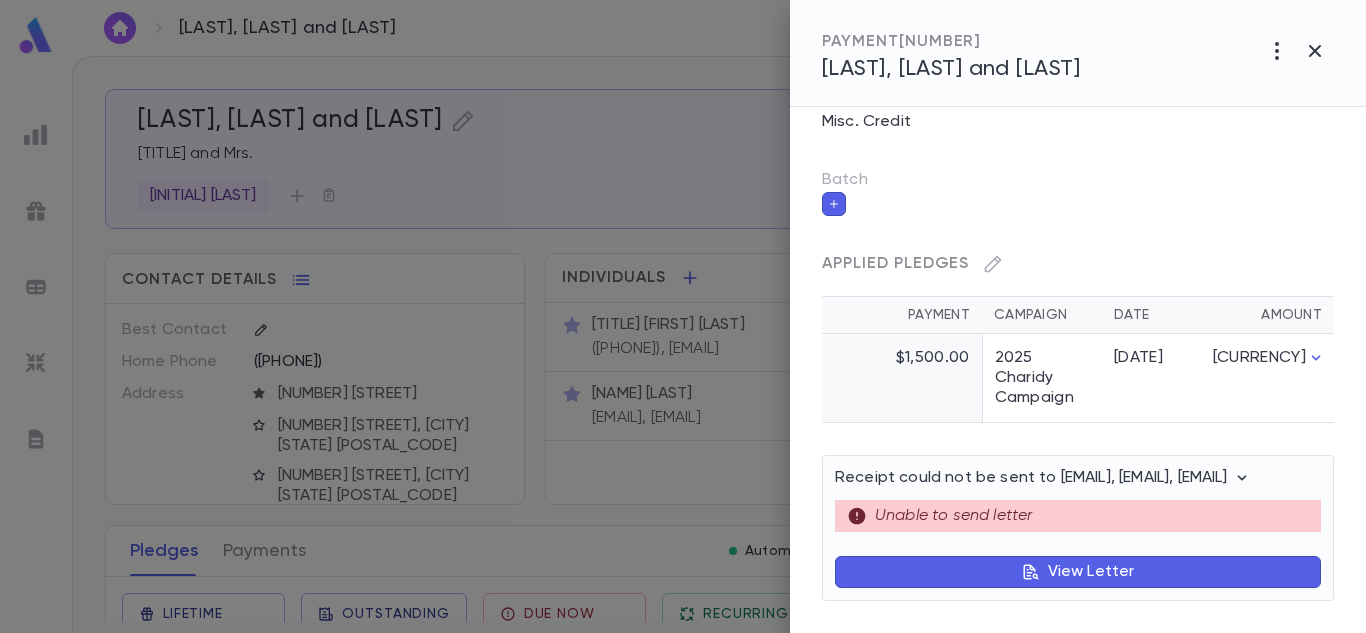 click on "[DATE]" at bounding box center (1152, 358) 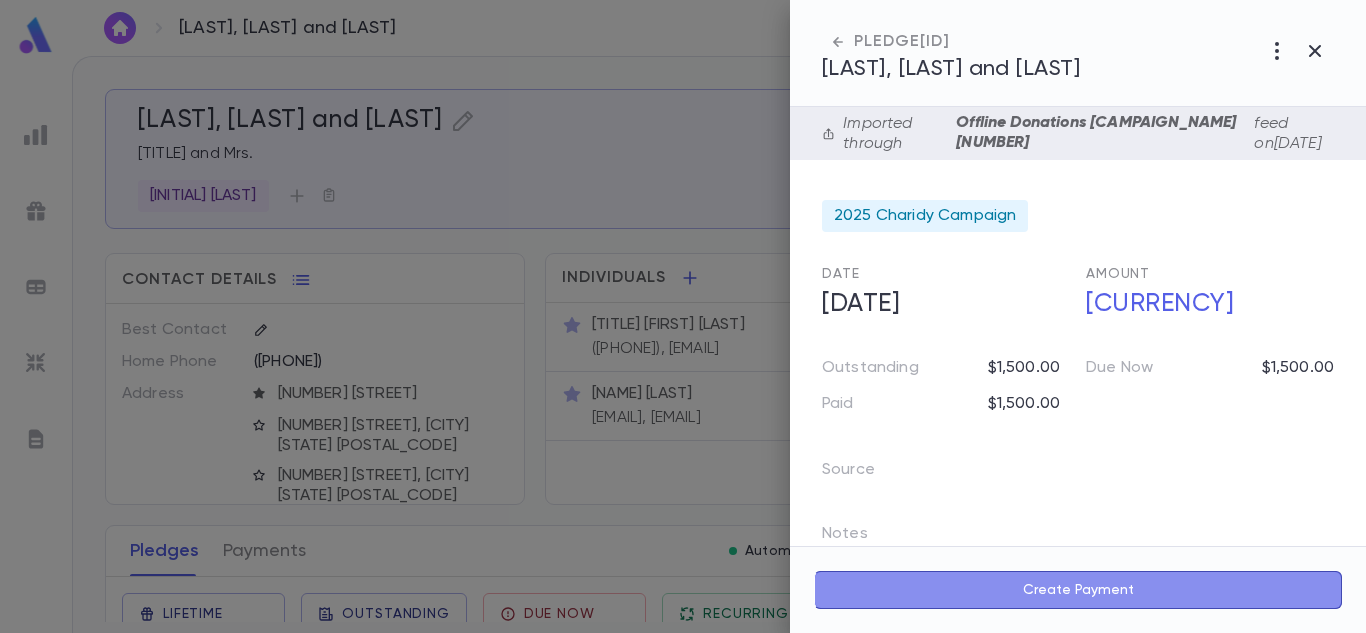 click on "Create Payment" at bounding box center [1078, 590] 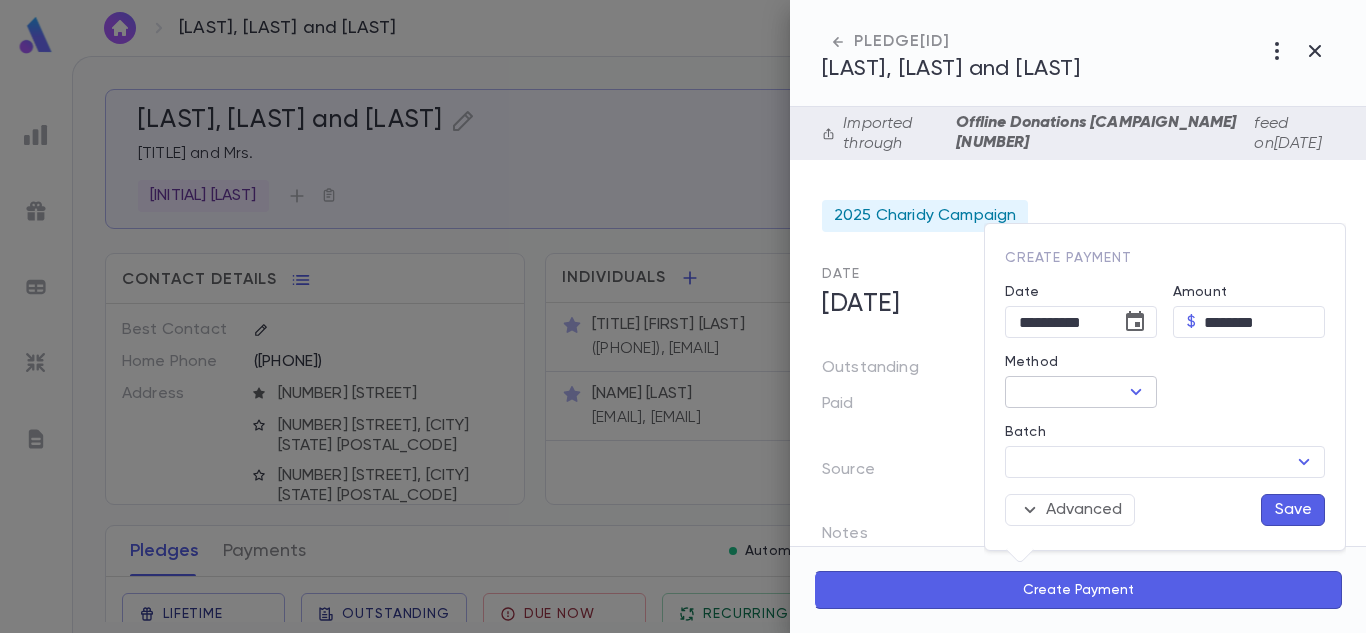 click on "​" at bounding box center (1081, 392) 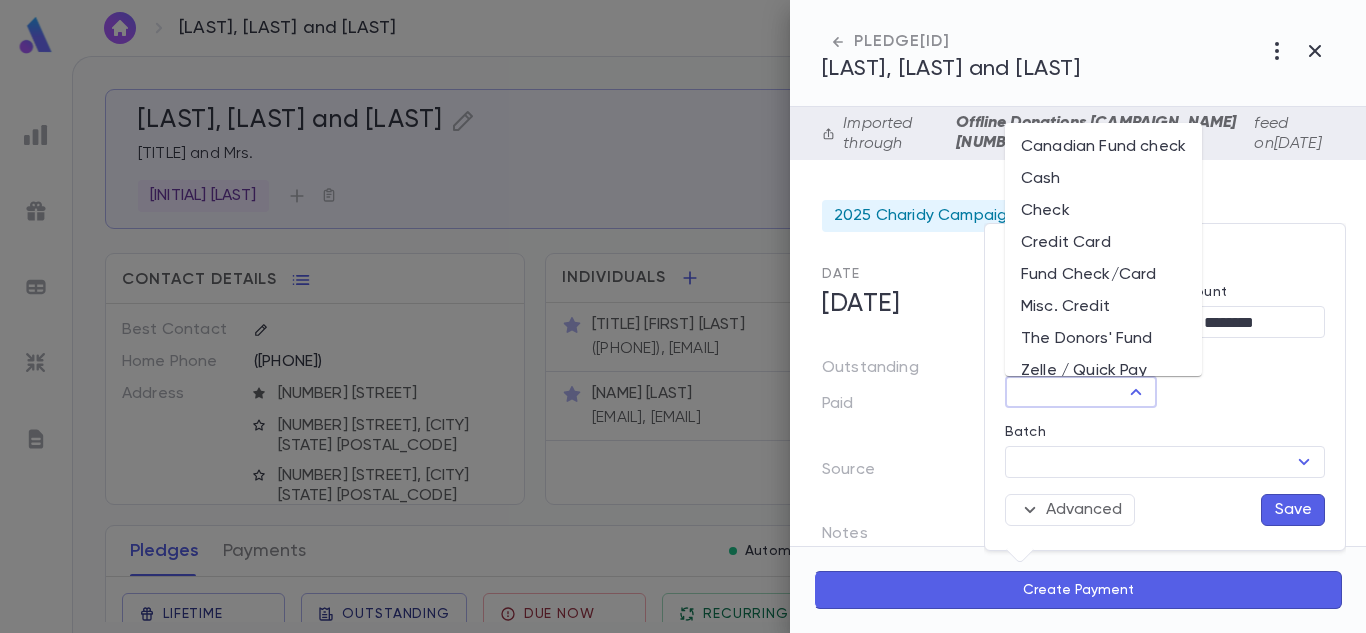 click on "Method" at bounding box center [1064, 392] 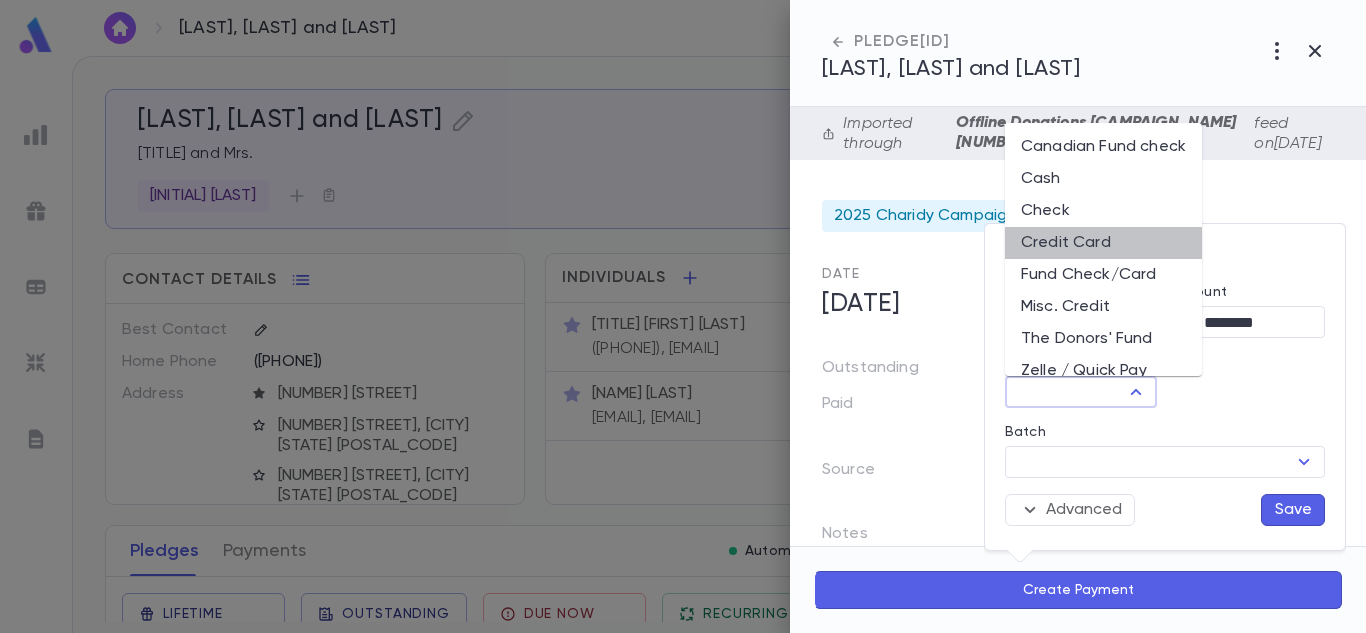 click on "Credit Card" at bounding box center (1103, 243) 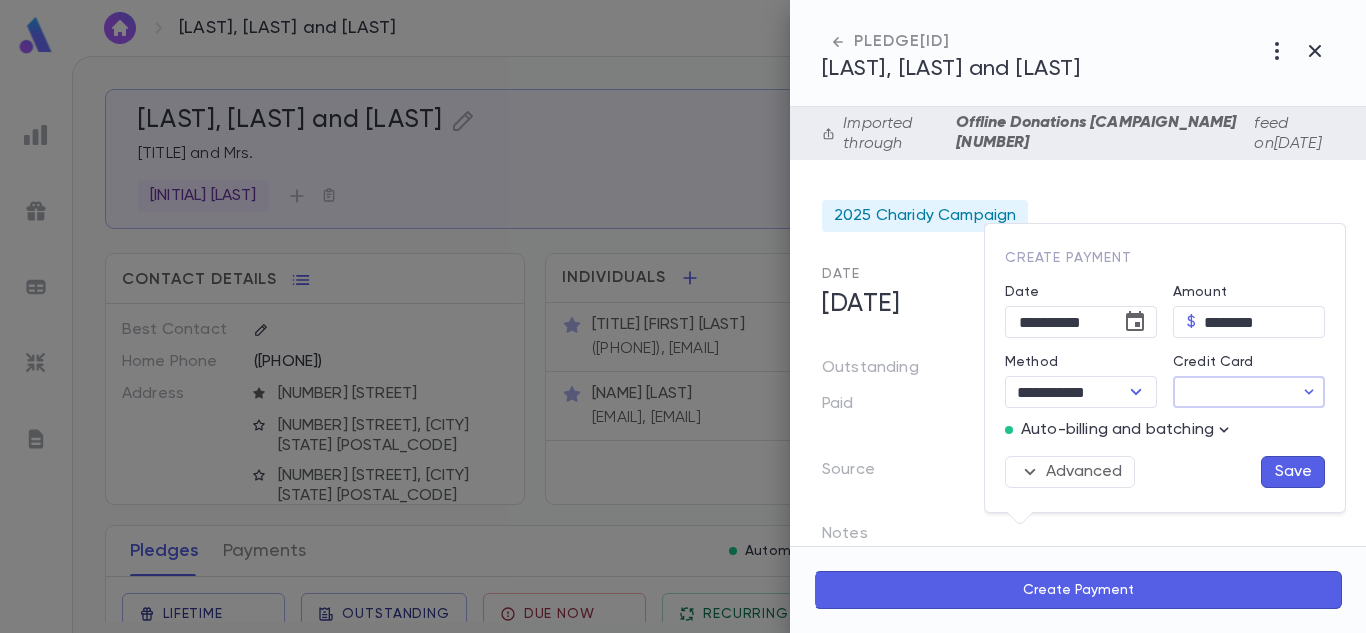 click on "Credit Card" at bounding box center [1233, 392] 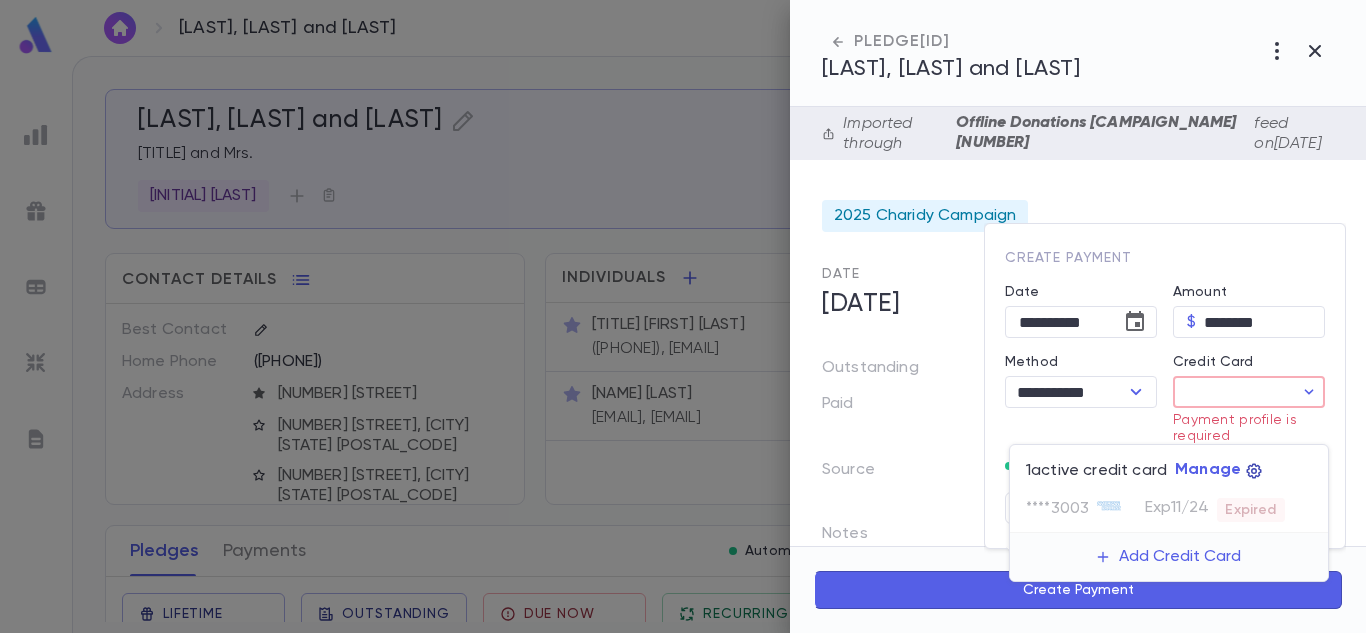 click on "Manage" at bounding box center (1208, 470) 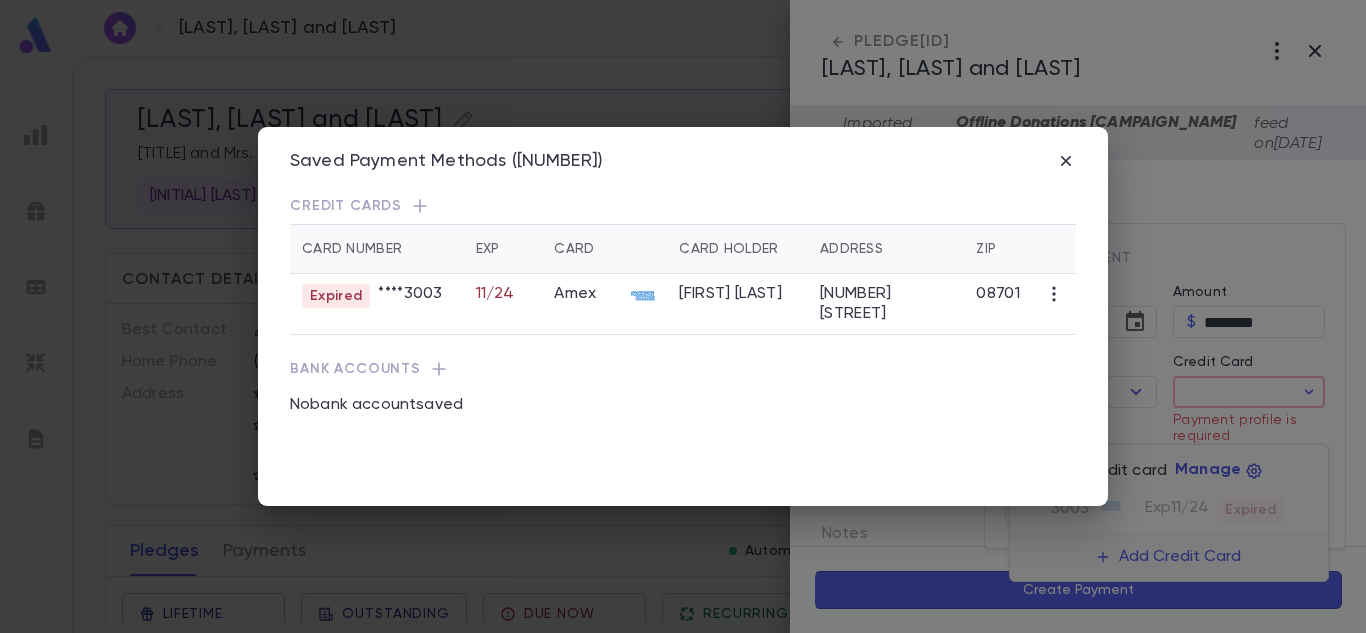 click at bounding box center [420, 206] 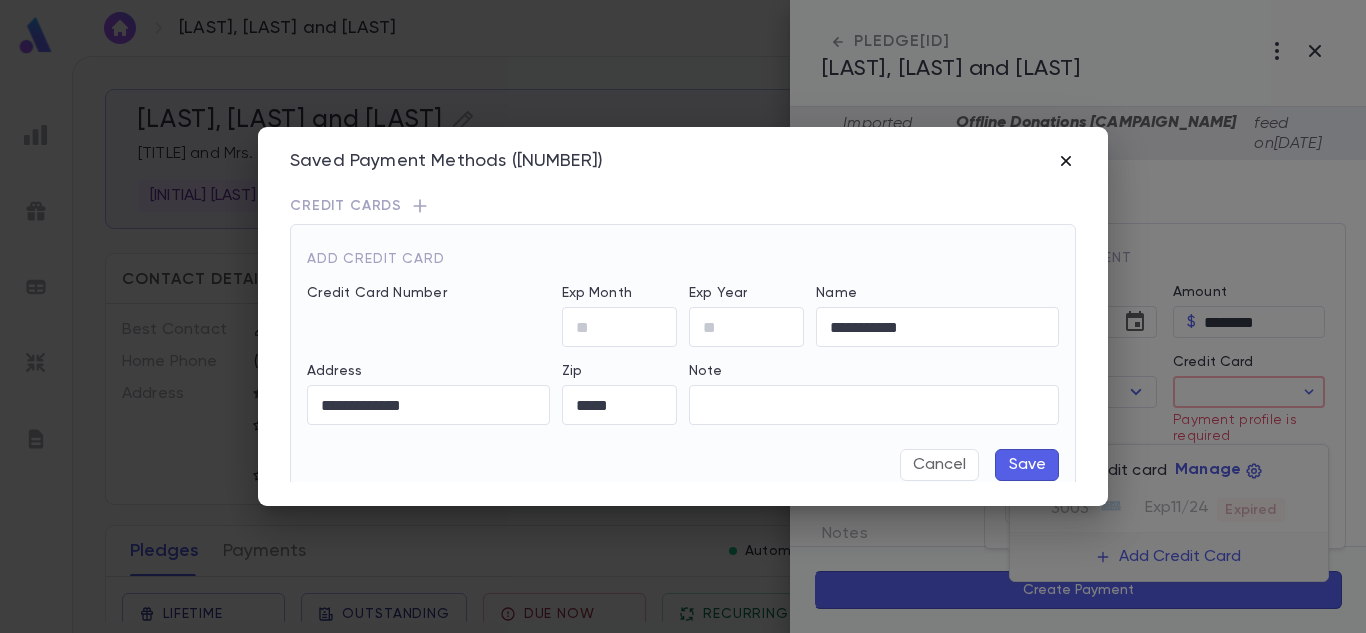 click at bounding box center [1066, 161] 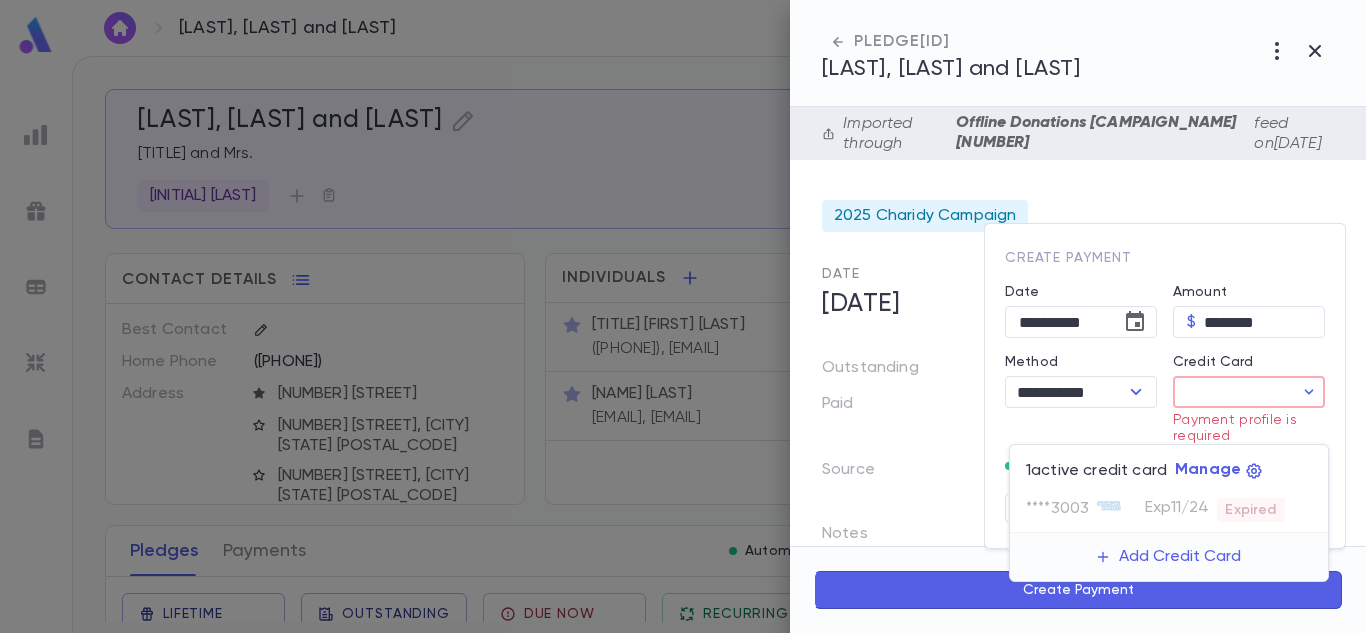 drag, startPoint x: 1365, startPoint y: 253, endPoint x: 1365, endPoint y: 265, distance: 12 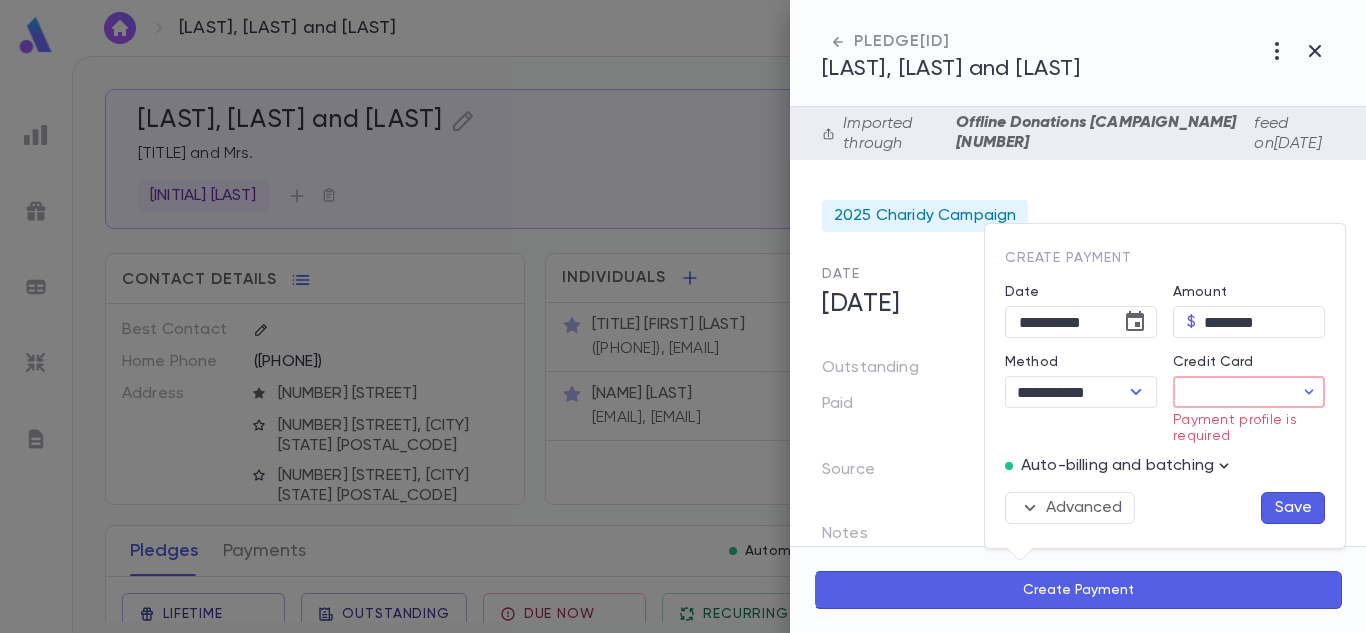 click at bounding box center [683, 316] 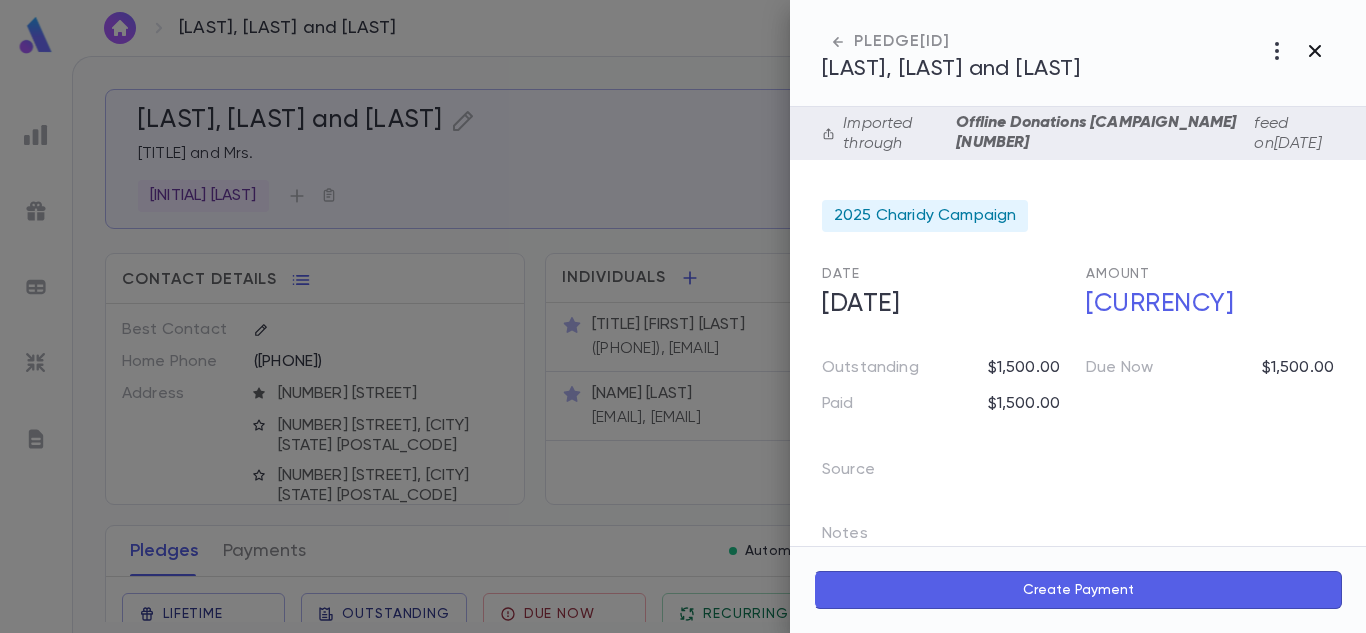 click at bounding box center (1277, 51) 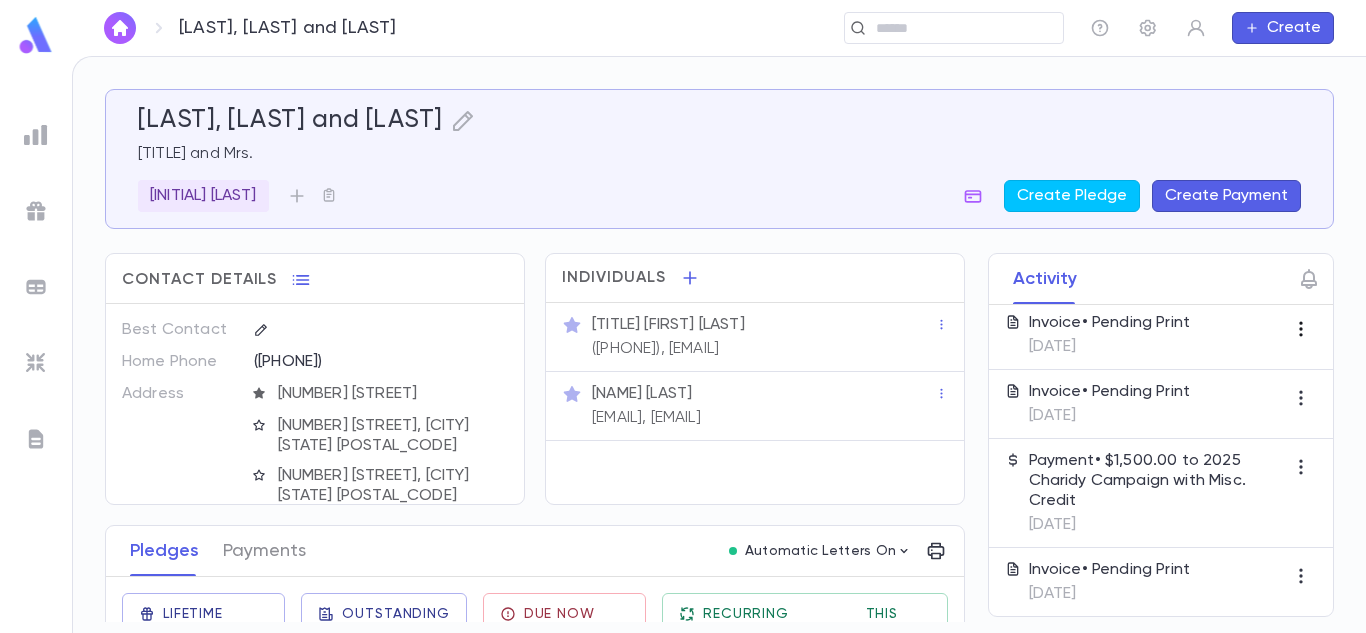 click at bounding box center [1301, 215] 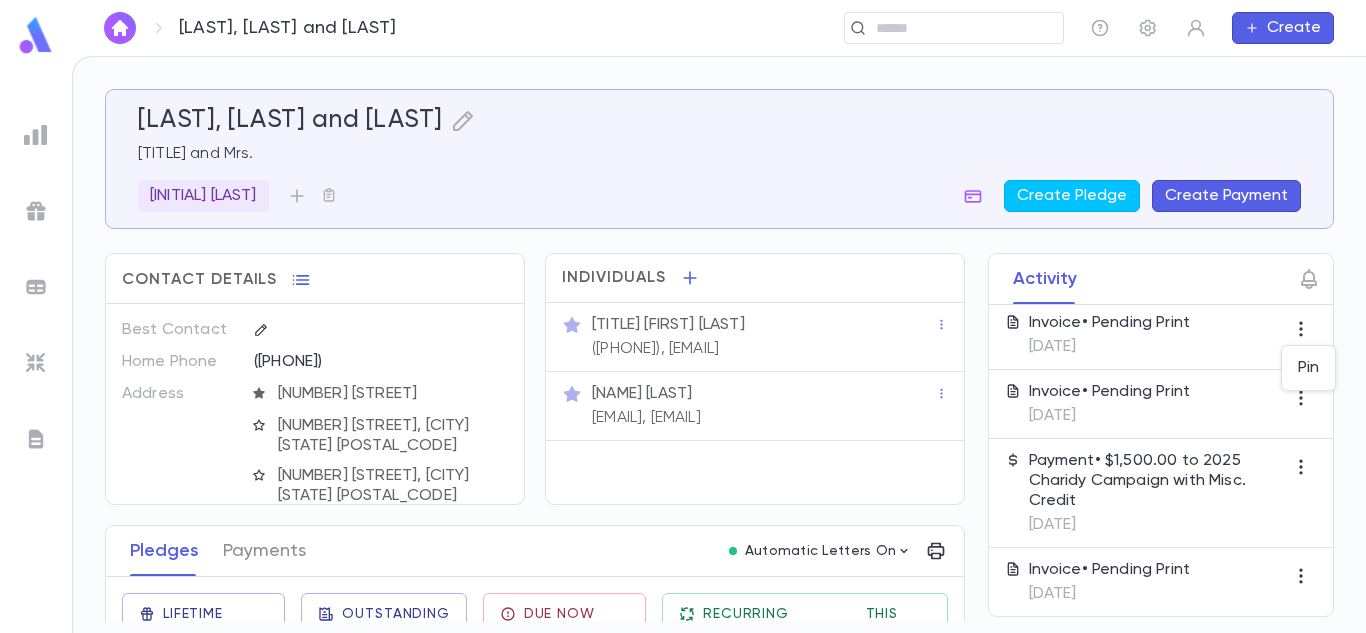 click at bounding box center [683, 316] 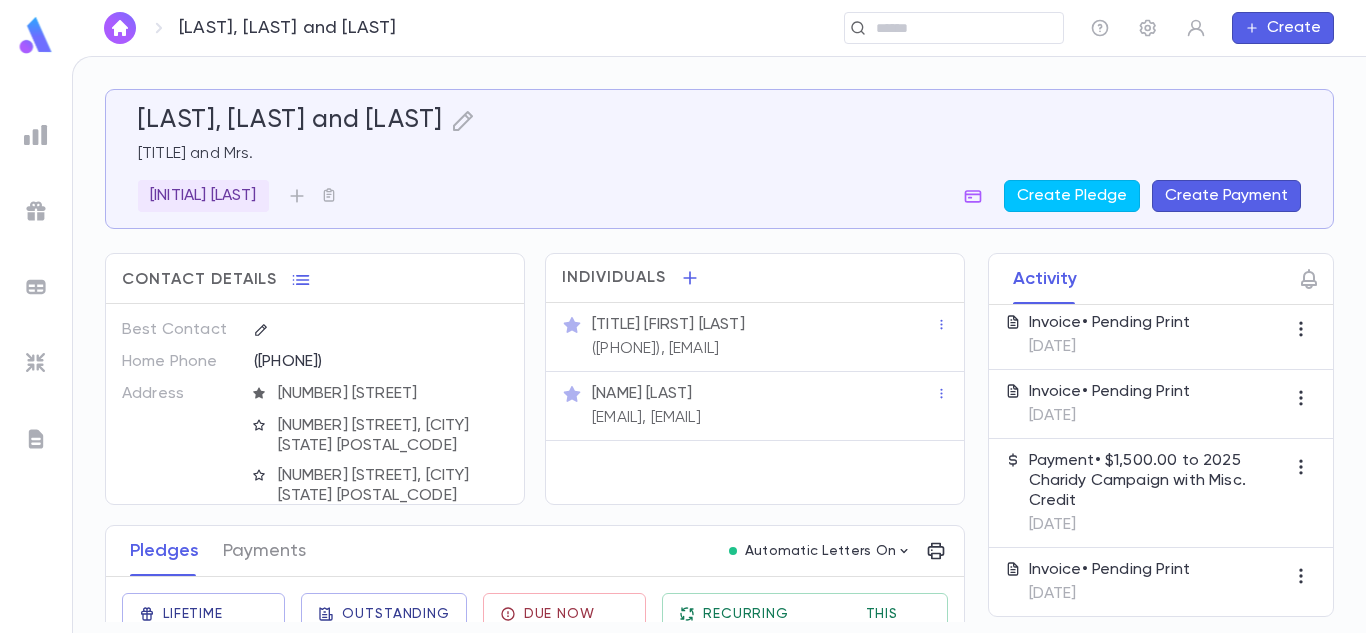 click on "[DATE]" at bounding box center [1110, 233] 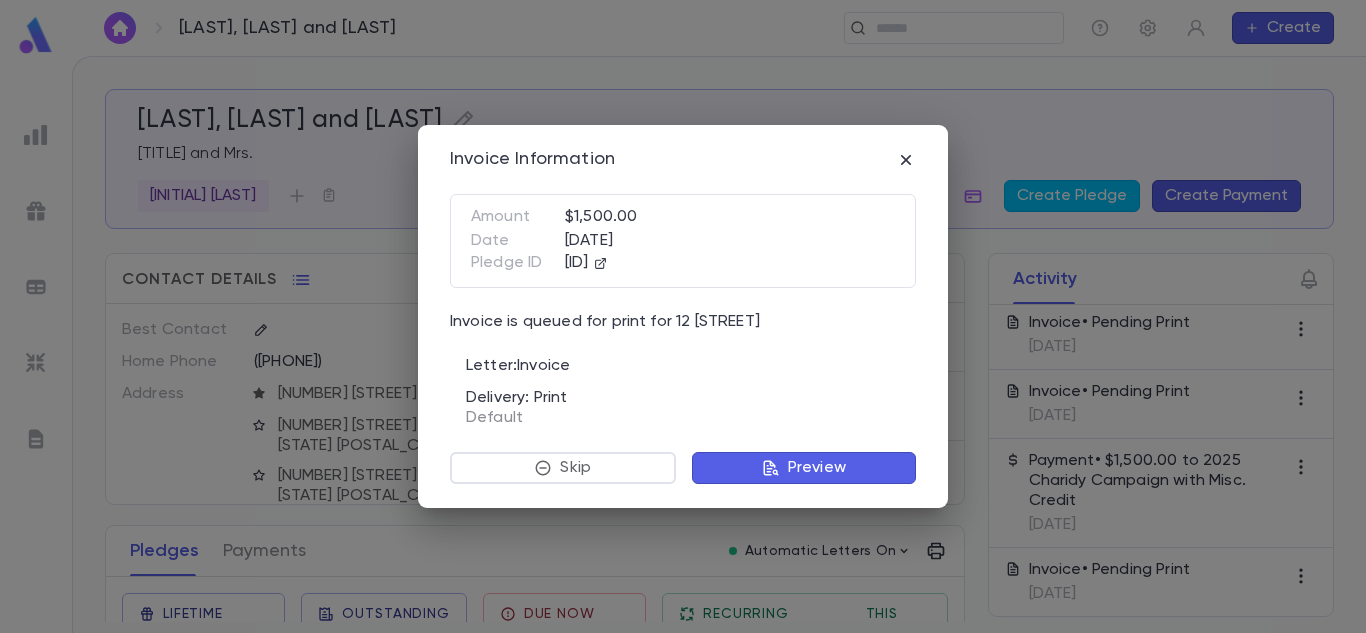 click on "Skip Preview" at bounding box center (683, 456) 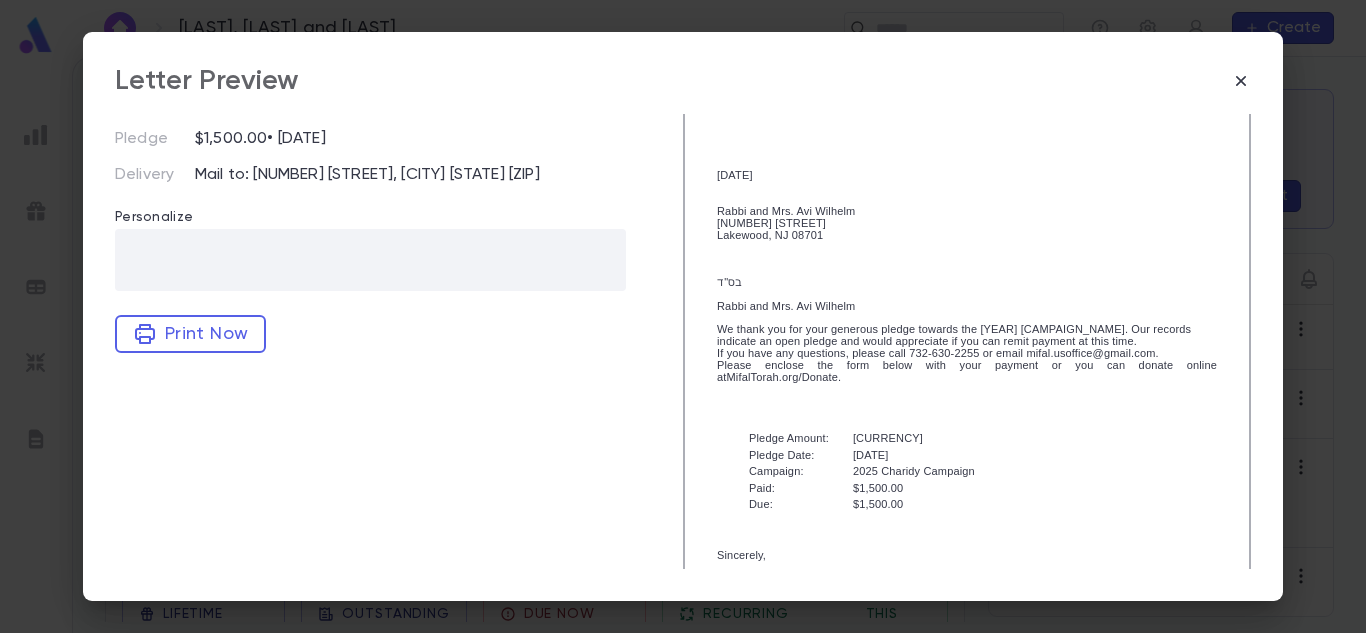 scroll, scrollTop: 158, scrollLeft: 0, axis: vertical 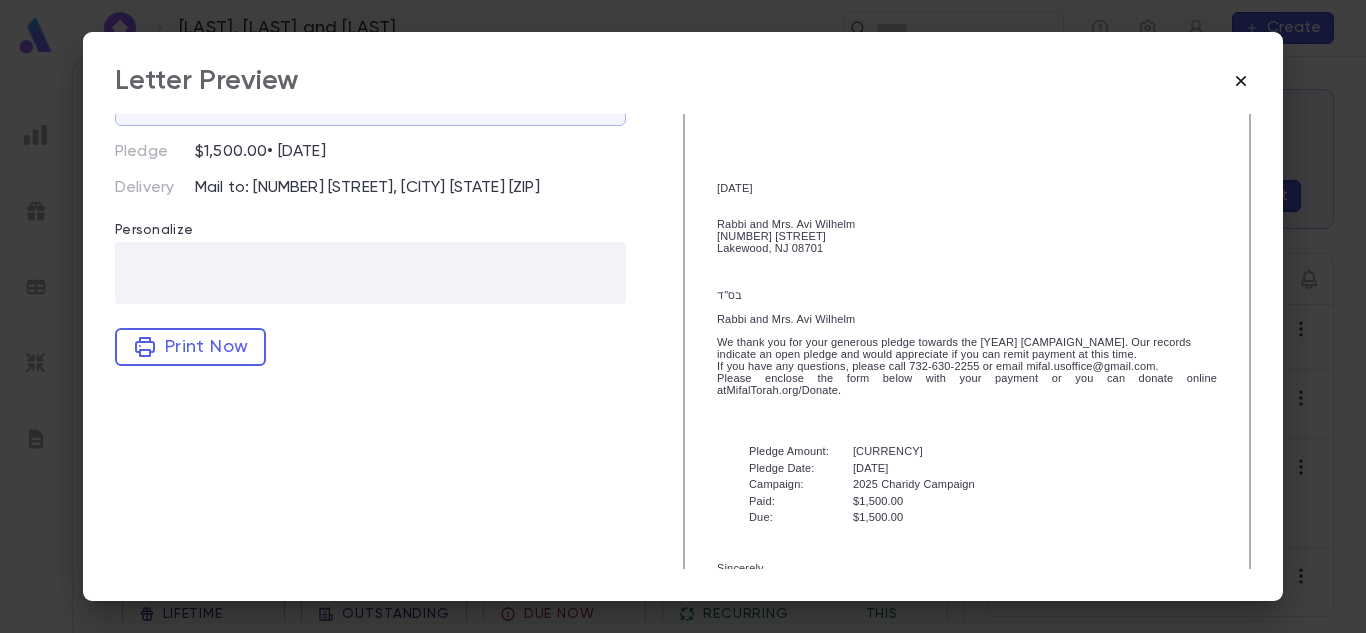 click at bounding box center (1241, 81) 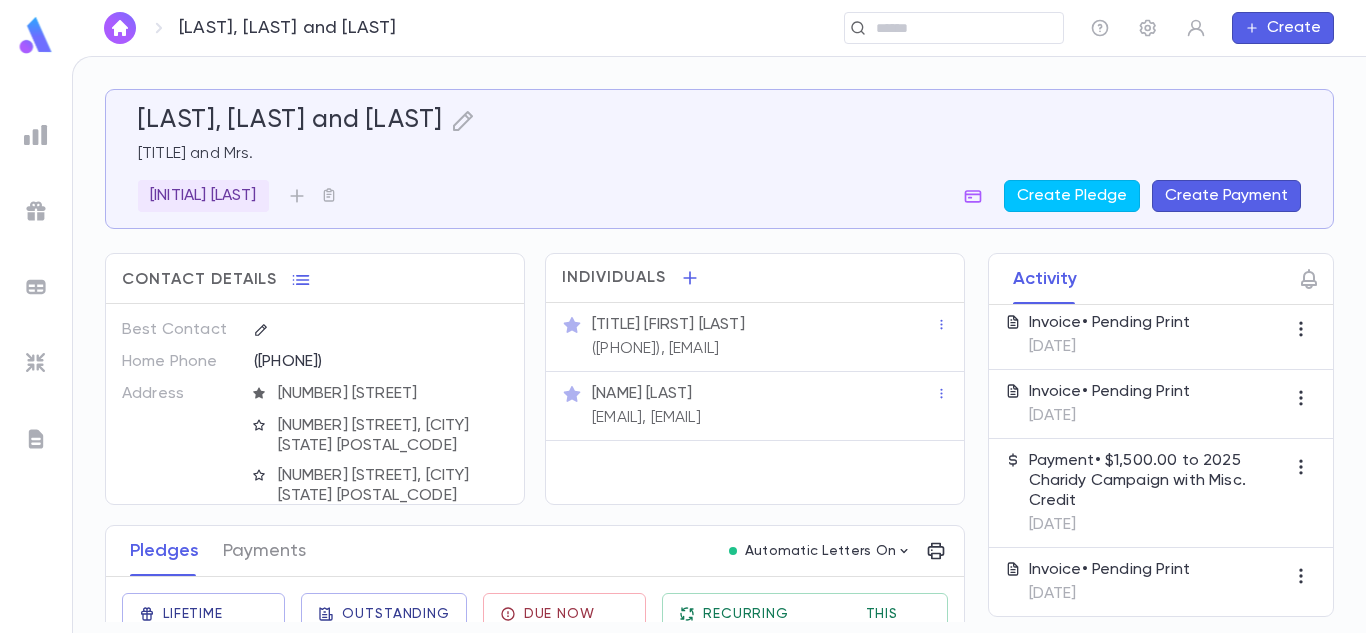 click on "Invoice  • Pending Print" at bounding box center [1110, 209] 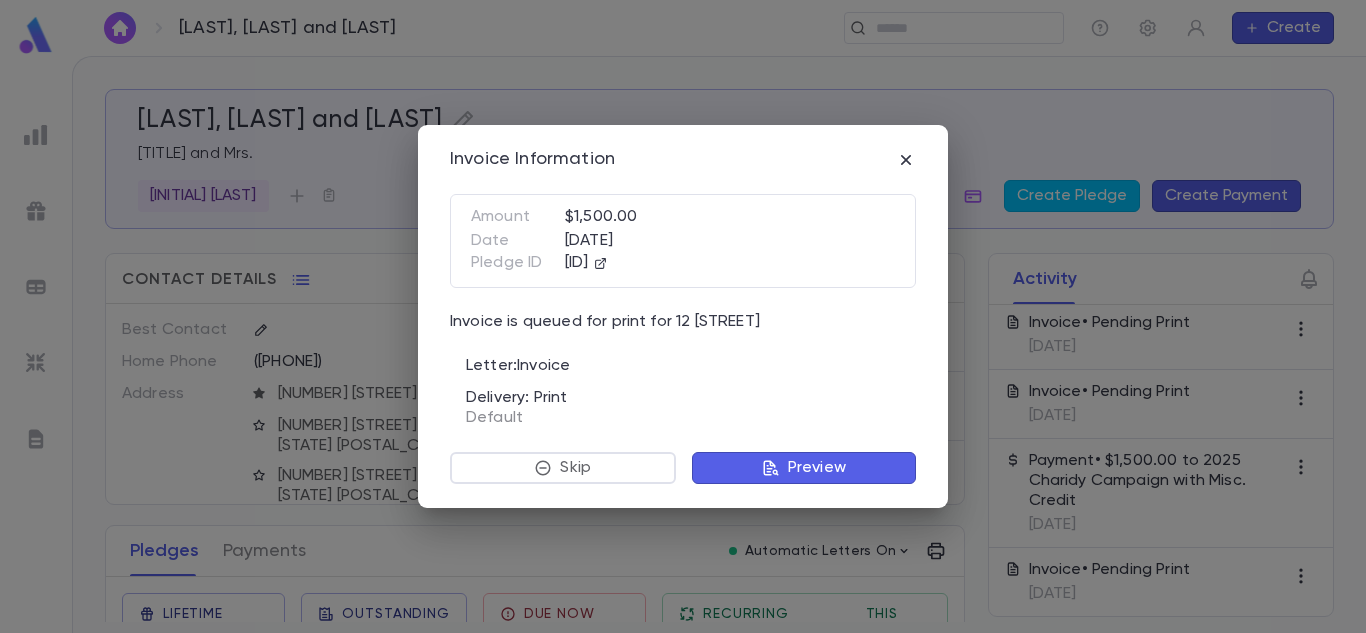 click at bounding box center (771, 468) 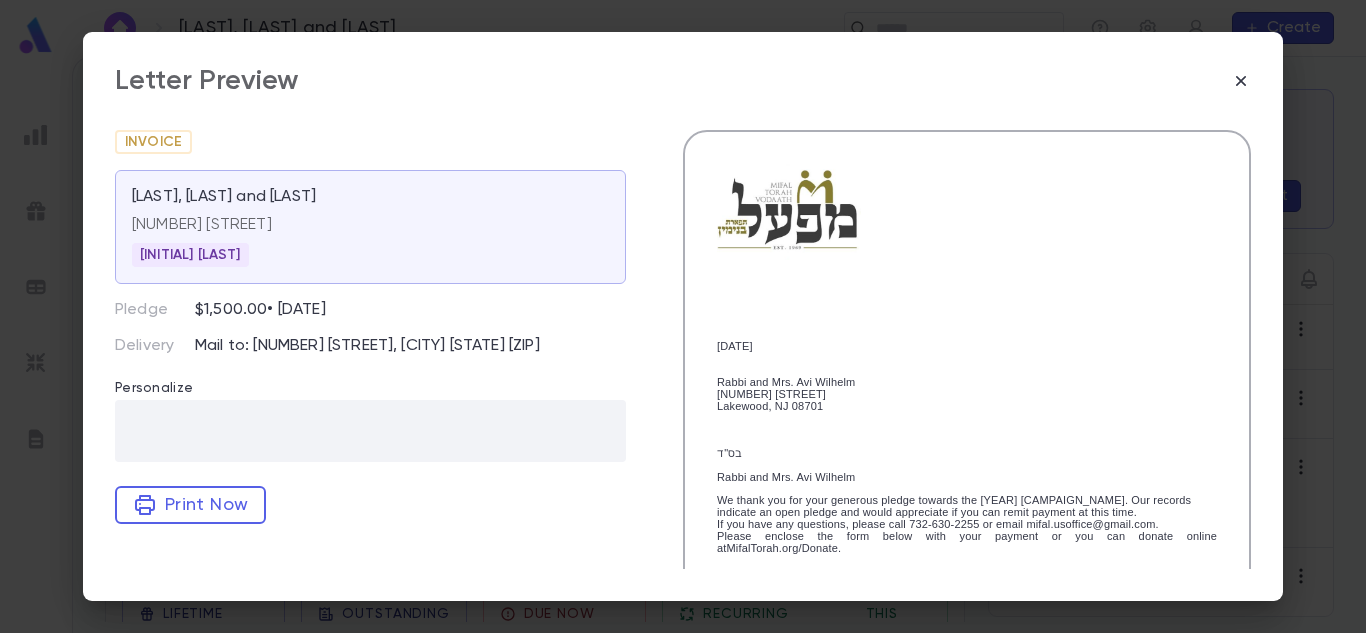 click on "07/01/2025
Rabbi and Mrs. Avi Wilhelm
12 [STREET]
[CITY], [STATE] [POSTAL_CODE]
בס"ד
Rabbi and Mrs. Wilhelm
We thank you for your generous pledge towards the 2024 Rayze it Campaign. Our records indicate an open pledge and would appreciate if you can remit payment at this time. If you have any questions, please call 732-630-2255 or email mifal.usoffice@gmail.com. Please enclose the form below with your payment or you can donate online atMifalTorah.org/Donate.
Pledge Amount:   Pledge Date:   Campaign:   Paid:   Due:     $3,000.00   12/31/2024   2025 Charidy Campaign   $1,500.00   $1,500.00
Sincerely,
Dov Kurland
On behalf of the Board of Directors of Mifal Torah Vodaas
We appreciate your support! Tizku limitzvos!" at bounding box center [967, 523] 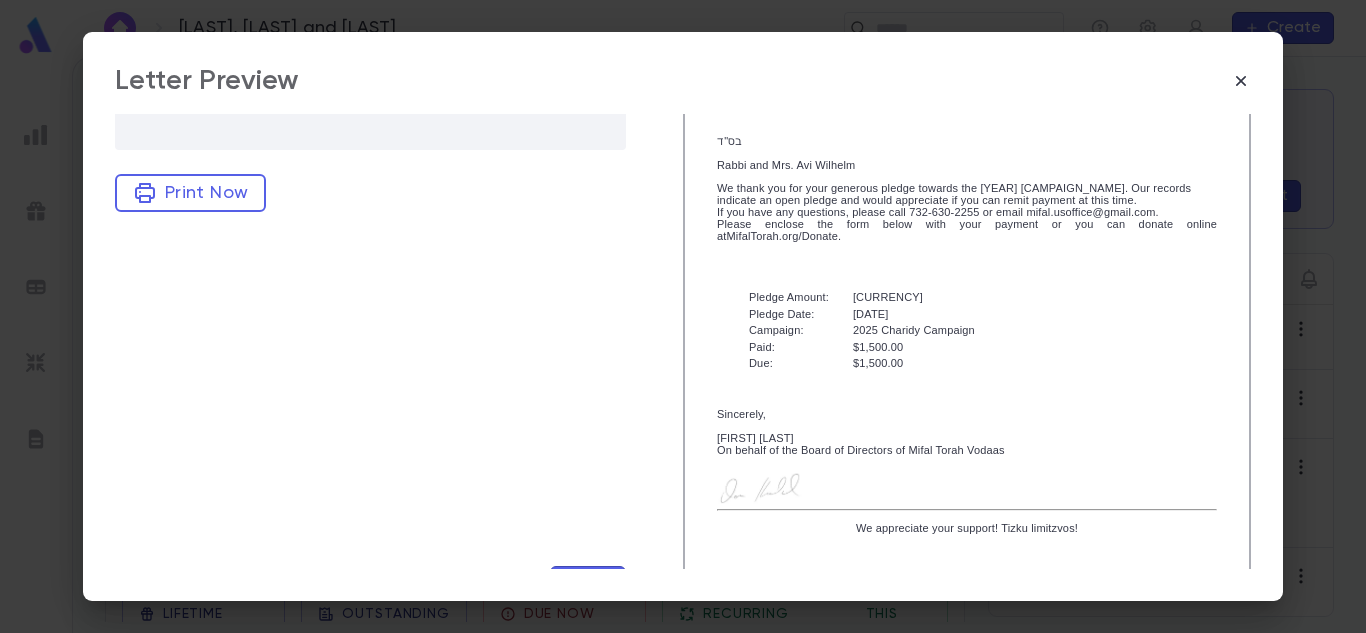 scroll, scrollTop: 346, scrollLeft: 0, axis: vertical 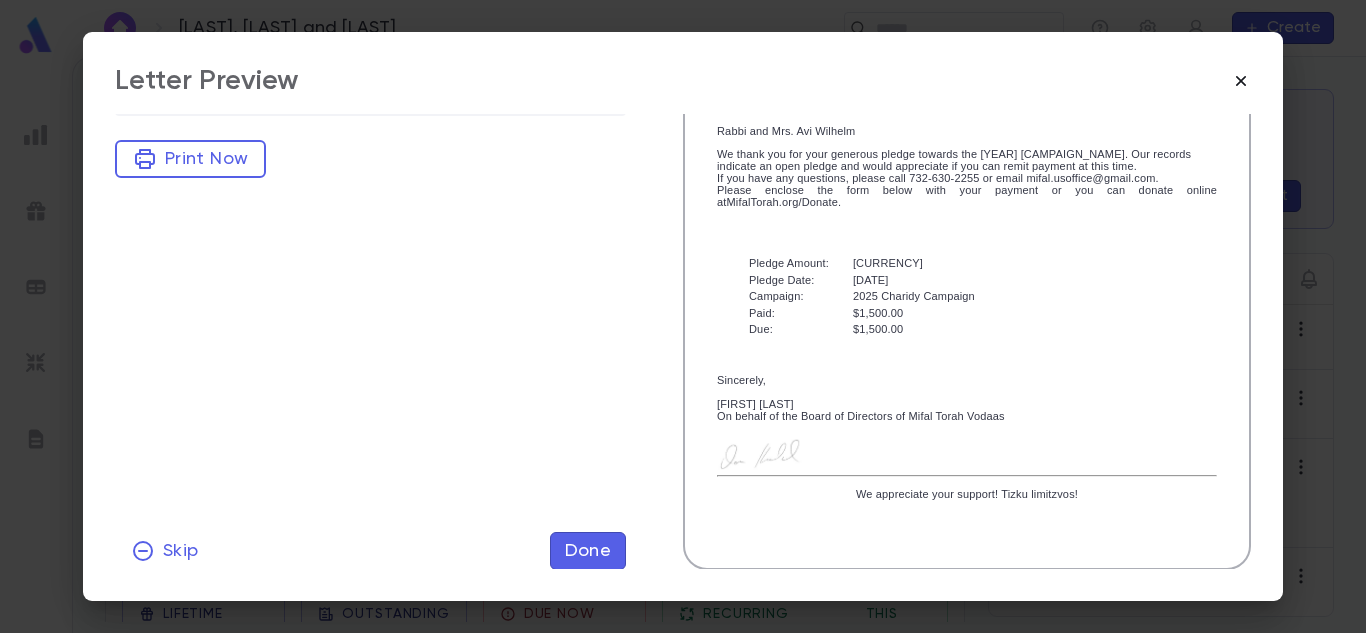 click at bounding box center (1241, 81) 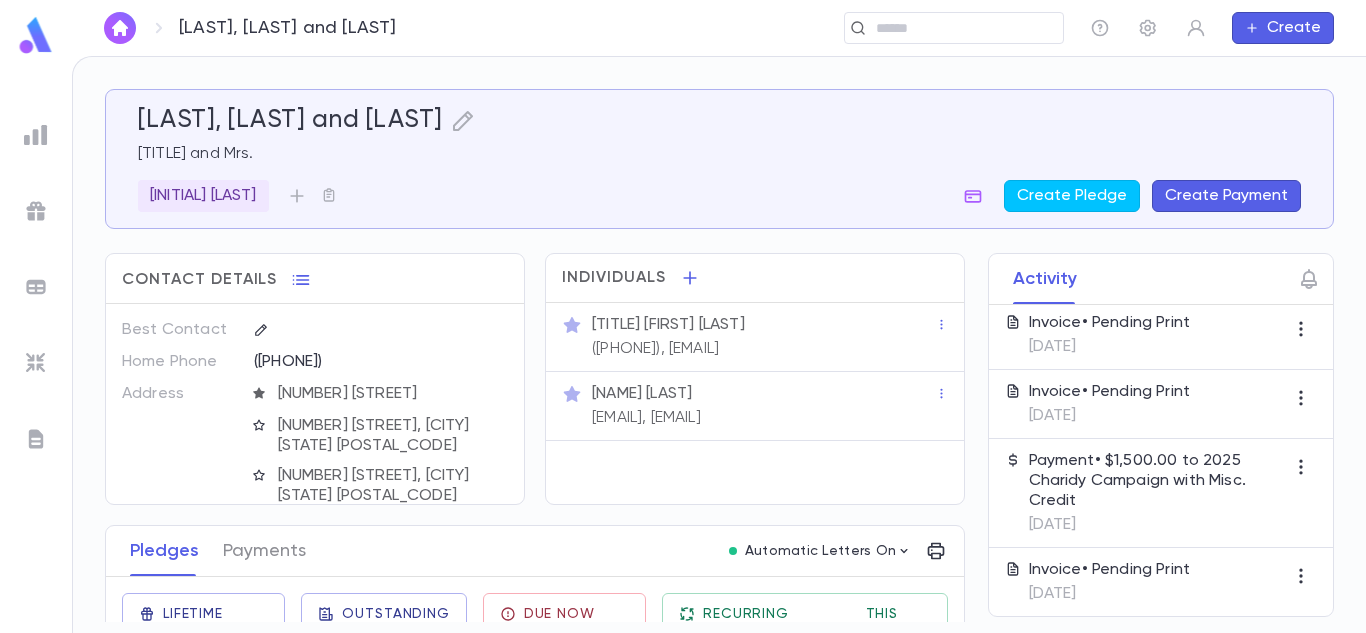 click on "[DATE]" at bounding box center (1110, 233) 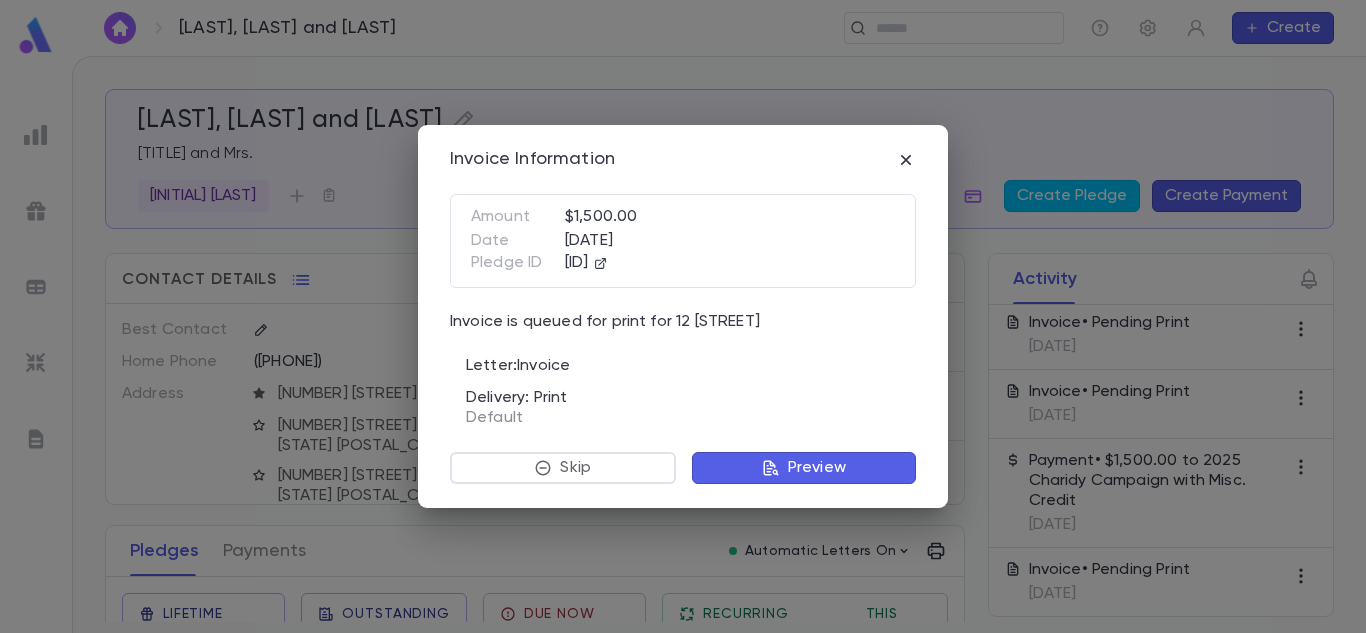 click on "Invoice Information Amount [CURRENCY] Date [DATE] Pledge ID [ID] Invoice  is queued for print for [NUMBER] [STREET]   Letter:  Invoice Delivery:   Print Default Skip Preview" at bounding box center [683, 316] 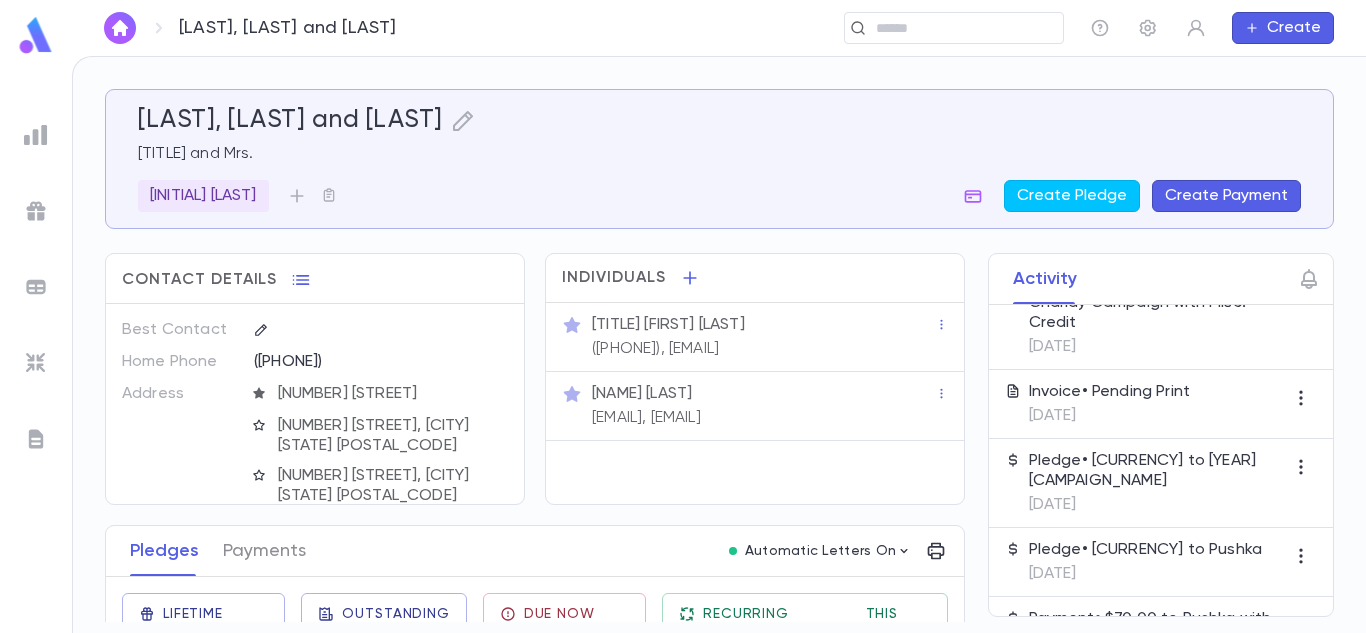 scroll, scrollTop: 438, scrollLeft: 0, axis: vertical 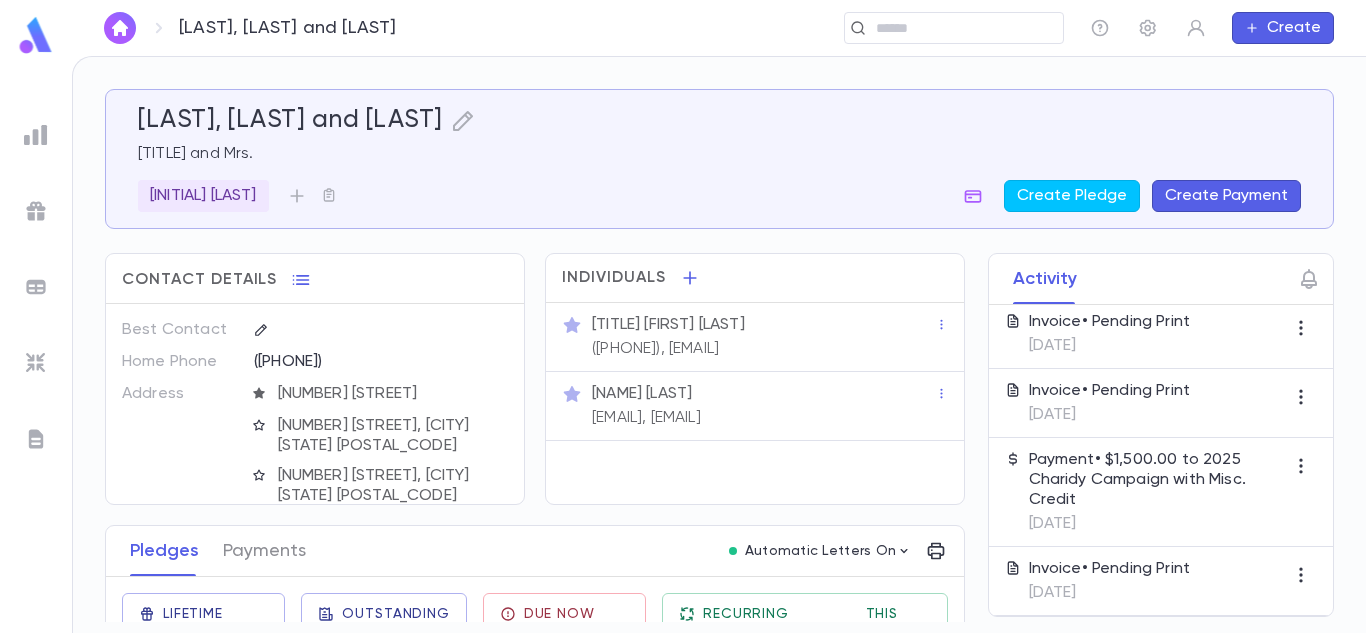 click on "Invoice  • Pending Print [DATE]" at bounding box center (1161, 220) 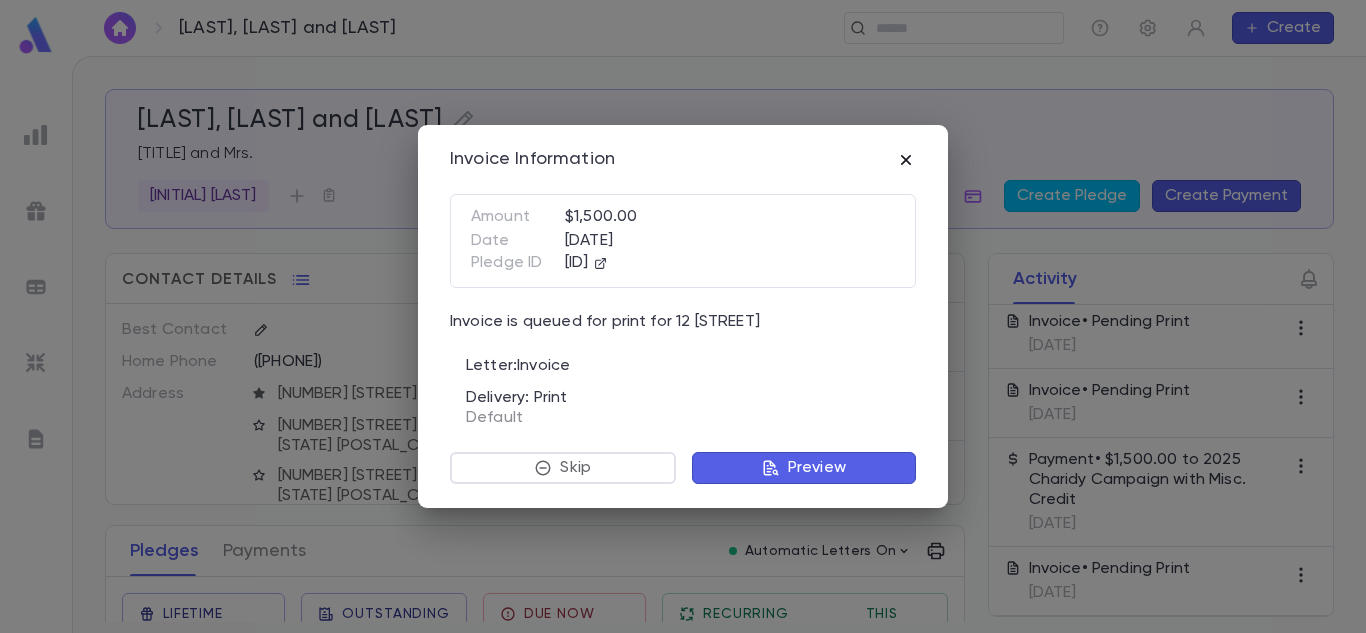 click at bounding box center (906, 160) 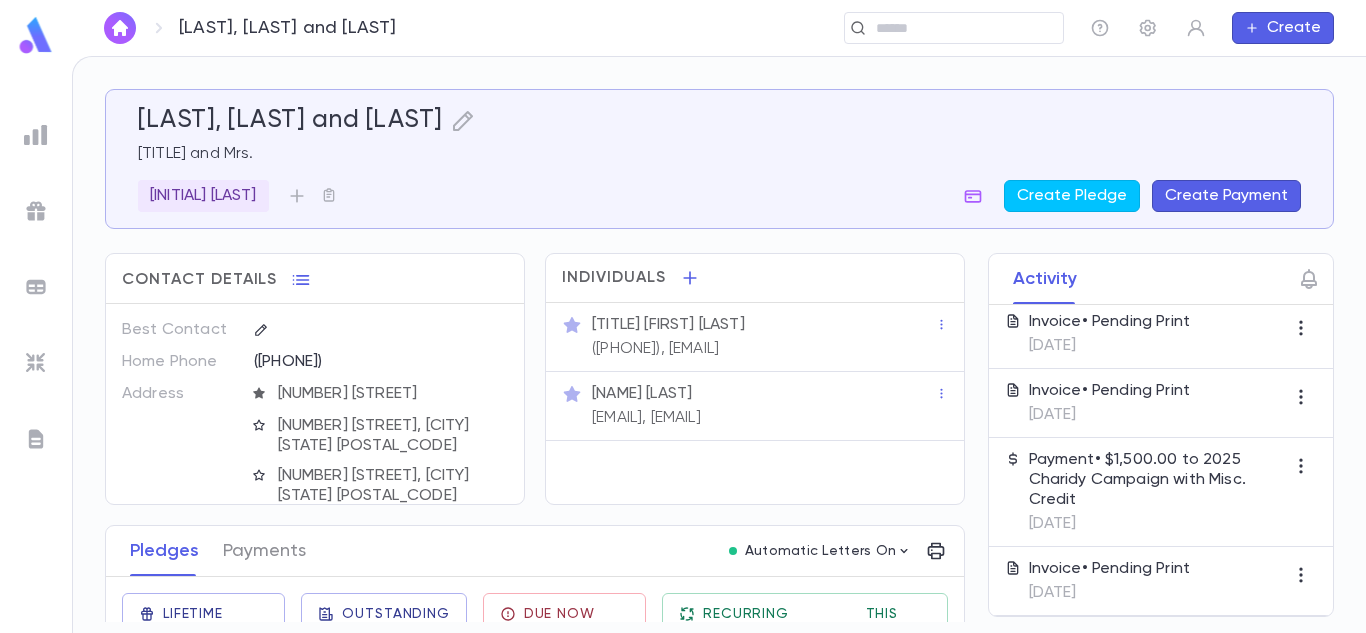 scroll, scrollTop: 0, scrollLeft: 0, axis: both 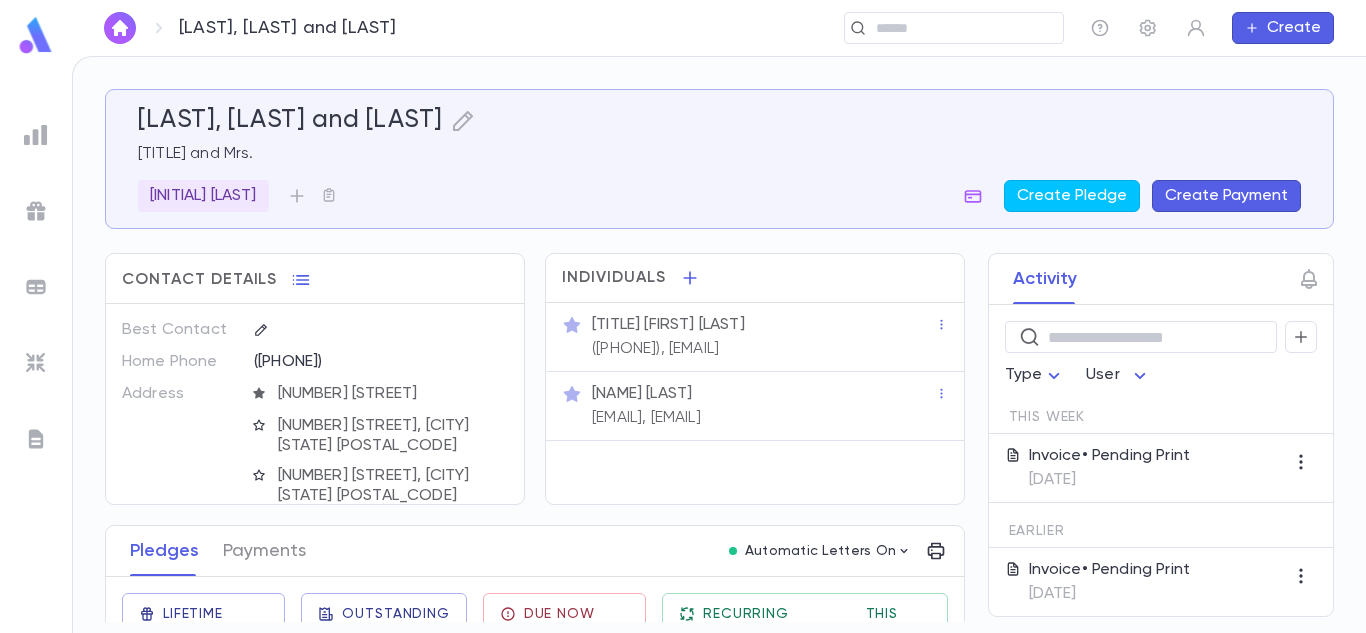 drag, startPoint x: 1324, startPoint y: 327, endPoint x: 1331, endPoint y: 345, distance: 19.313208 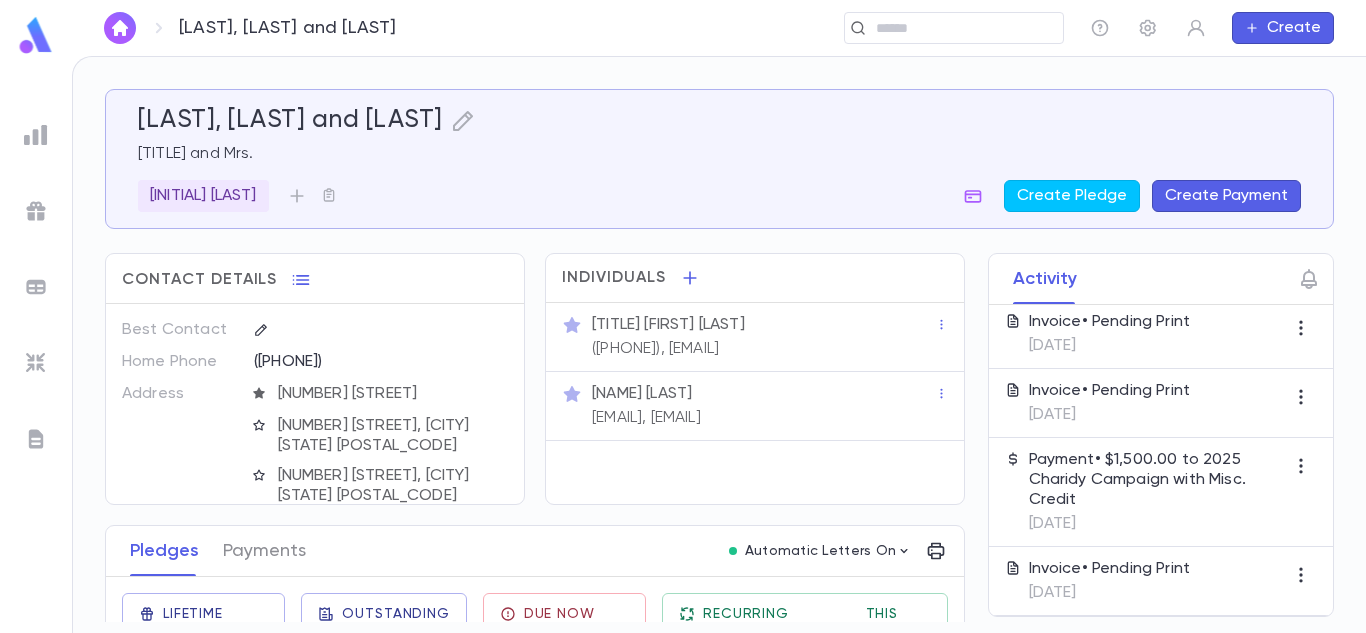 scroll, scrollTop: 260, scrollLeft: 0, axis: vertical 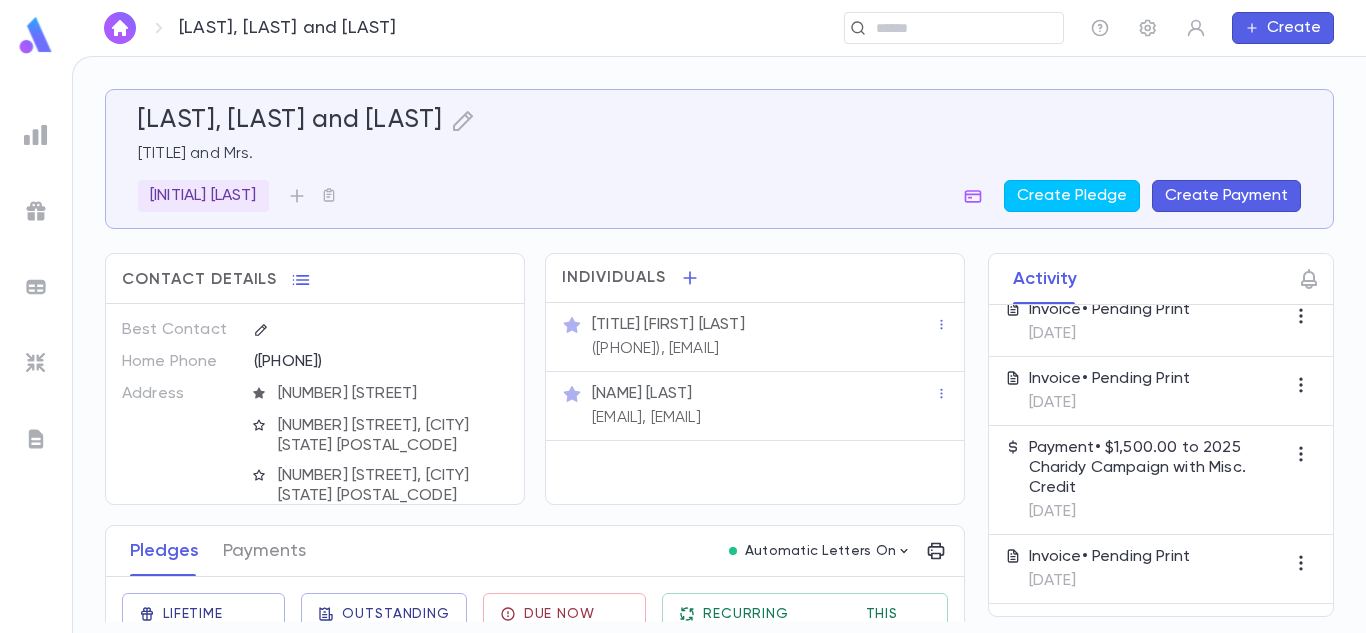 click on "Payment  • [CURRENCY] to [YEAR] [CAMPAIGN_NAME] with Misc. Credit" at bounding box center (1110, 196) 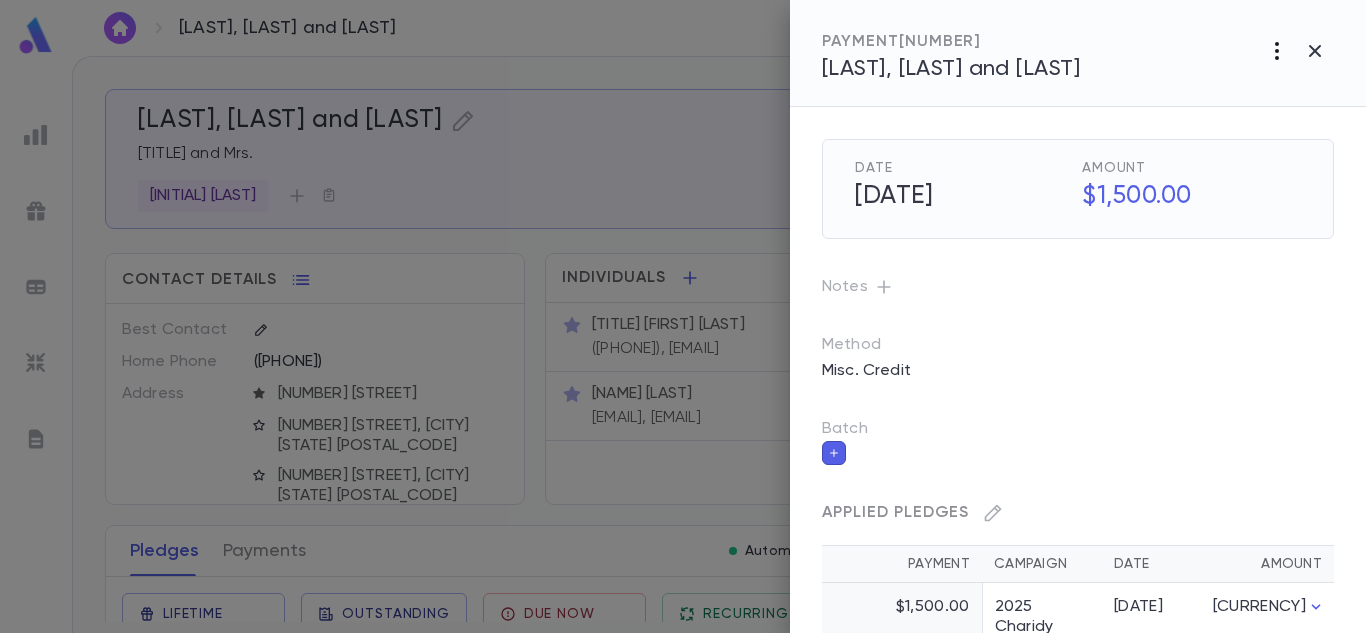 click at bounding box center [1277, 51] 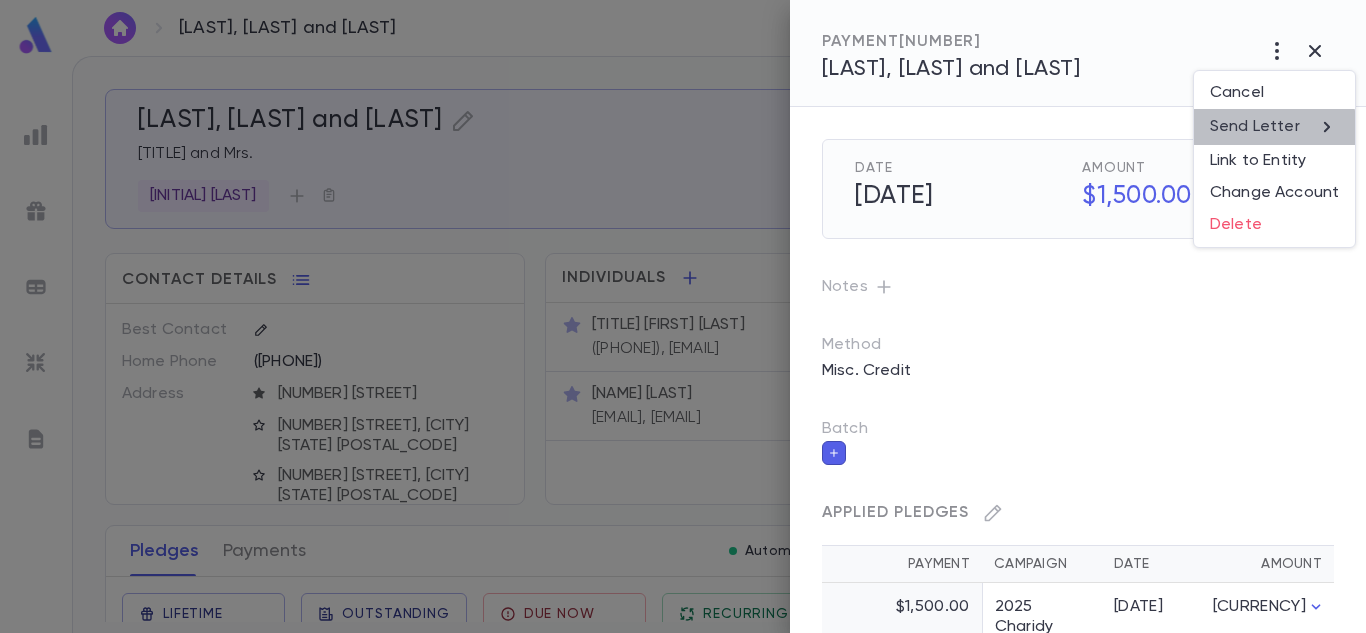 click on "Send    Letter" at bounding box center [1255, 127] 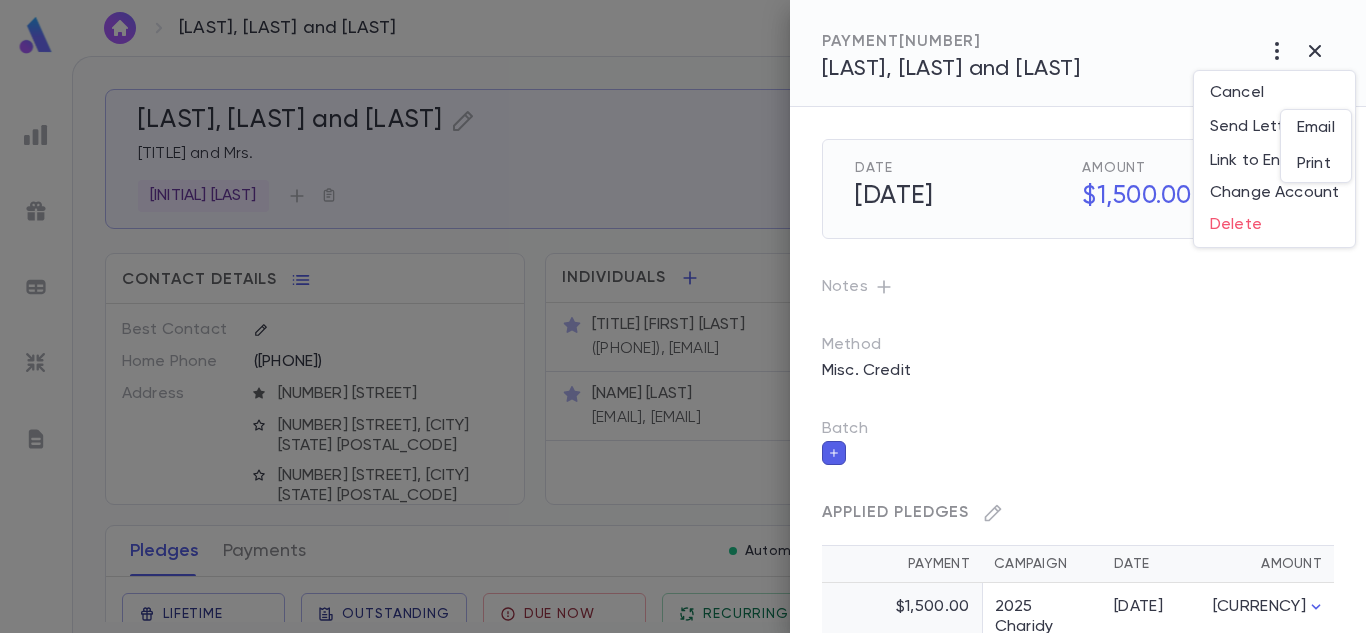 click on "Email" at bounding box center [1316, 128] 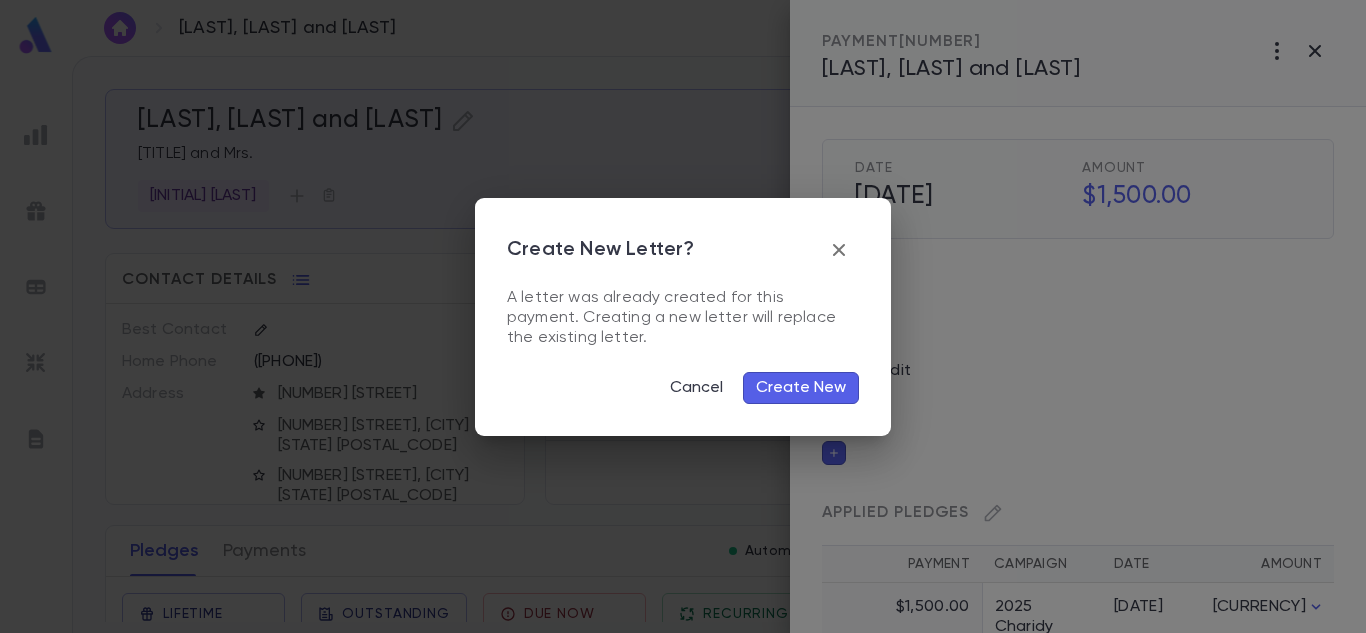 click at bounding box center (839, 250) 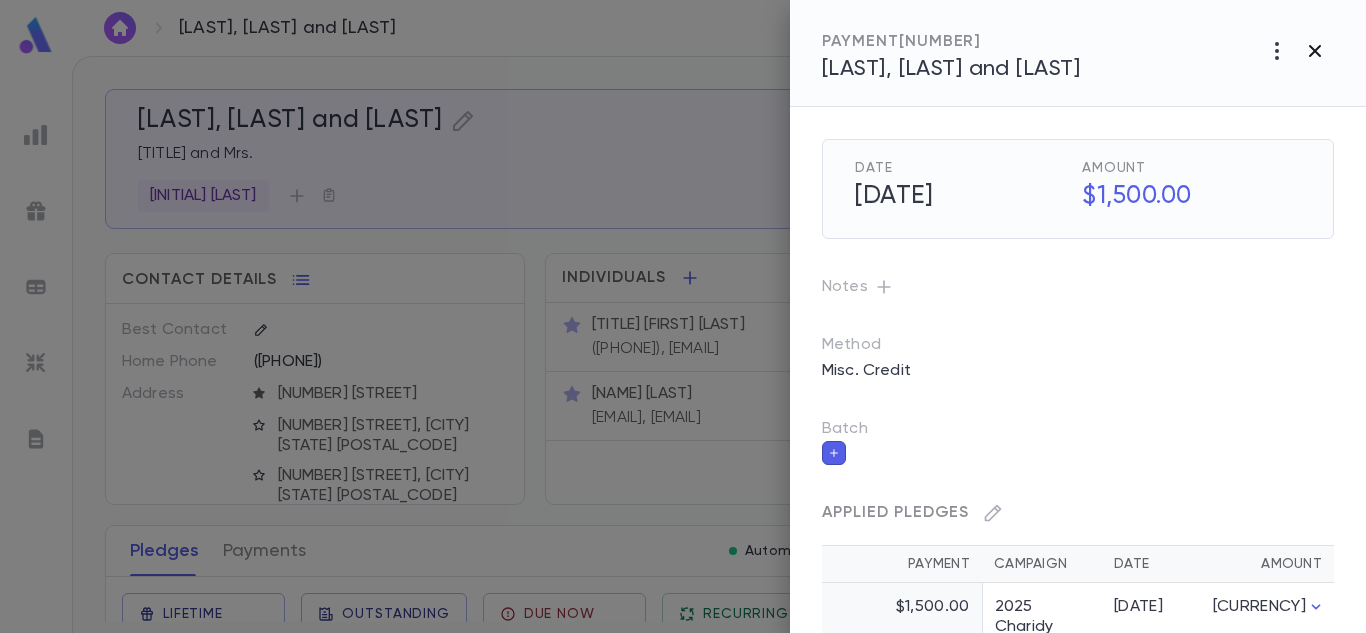 click at bounding box center [1315, 51] 